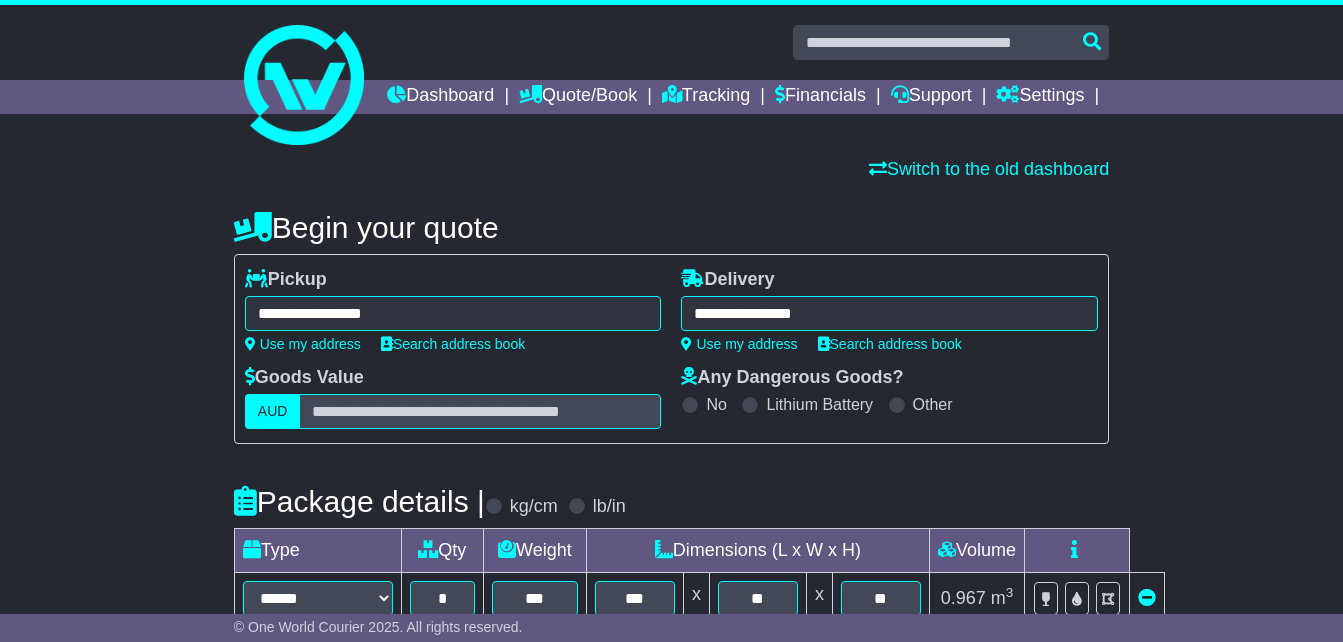 select on "*****" 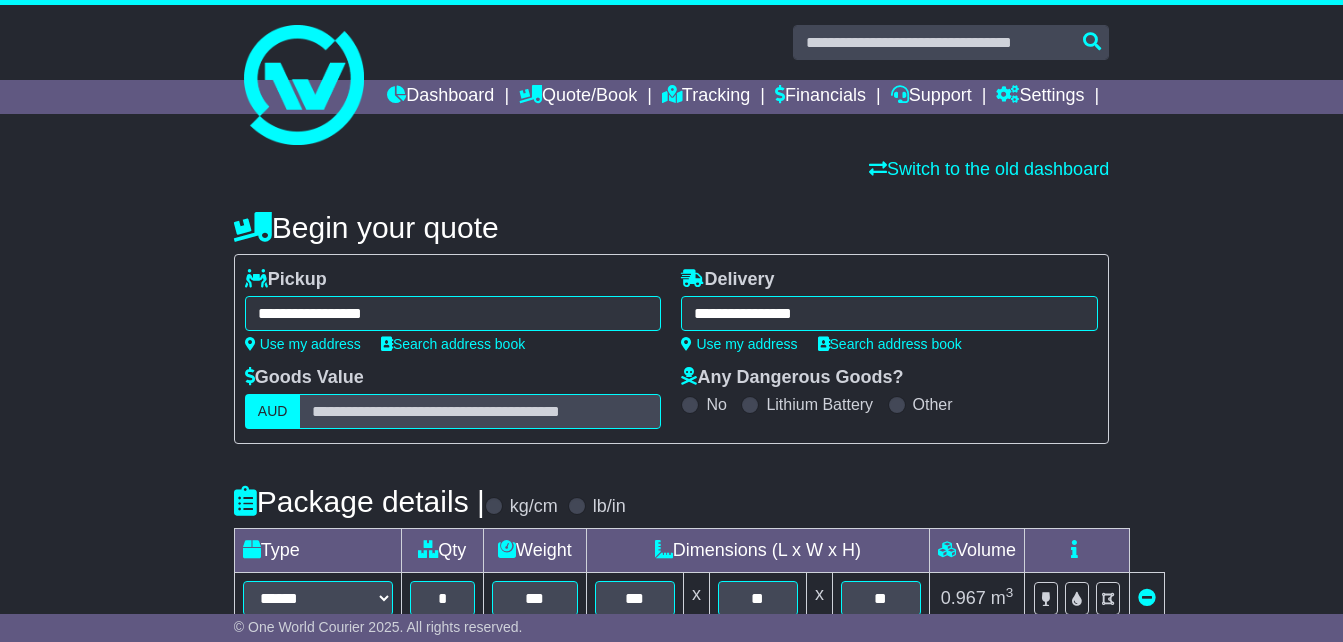 scroll, scrollTop: 0, scrollLeft: 0, axis: both 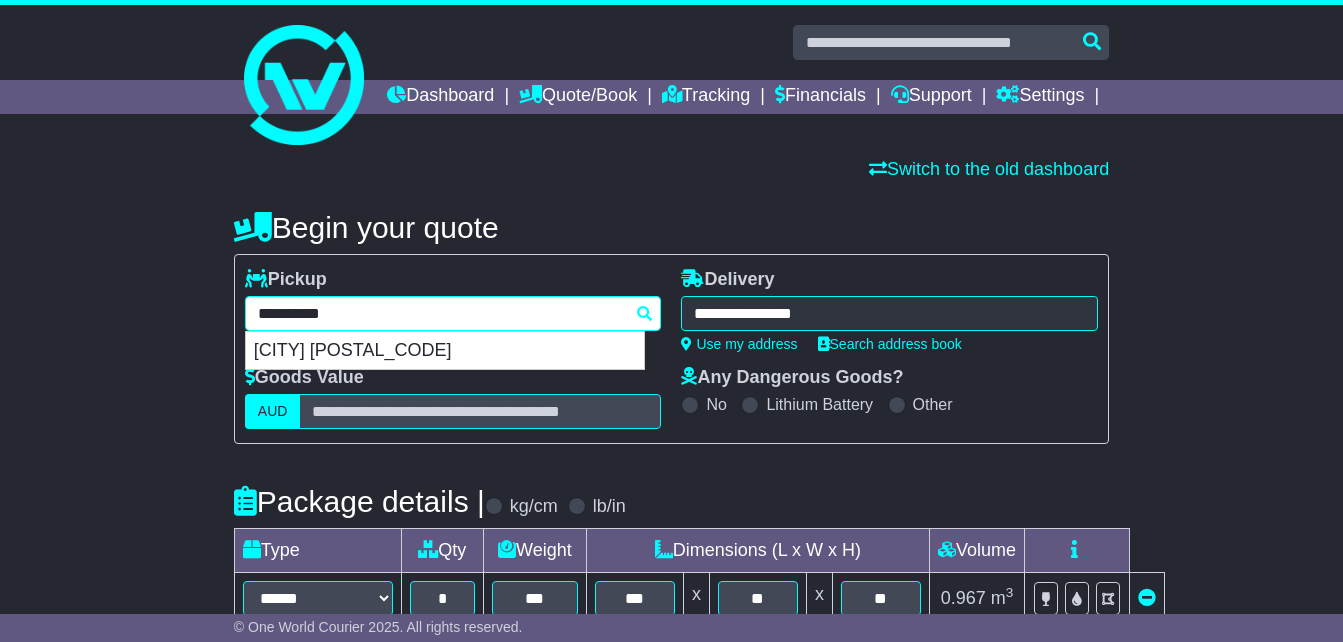 click on "**********" at bounding box center (453, 313) 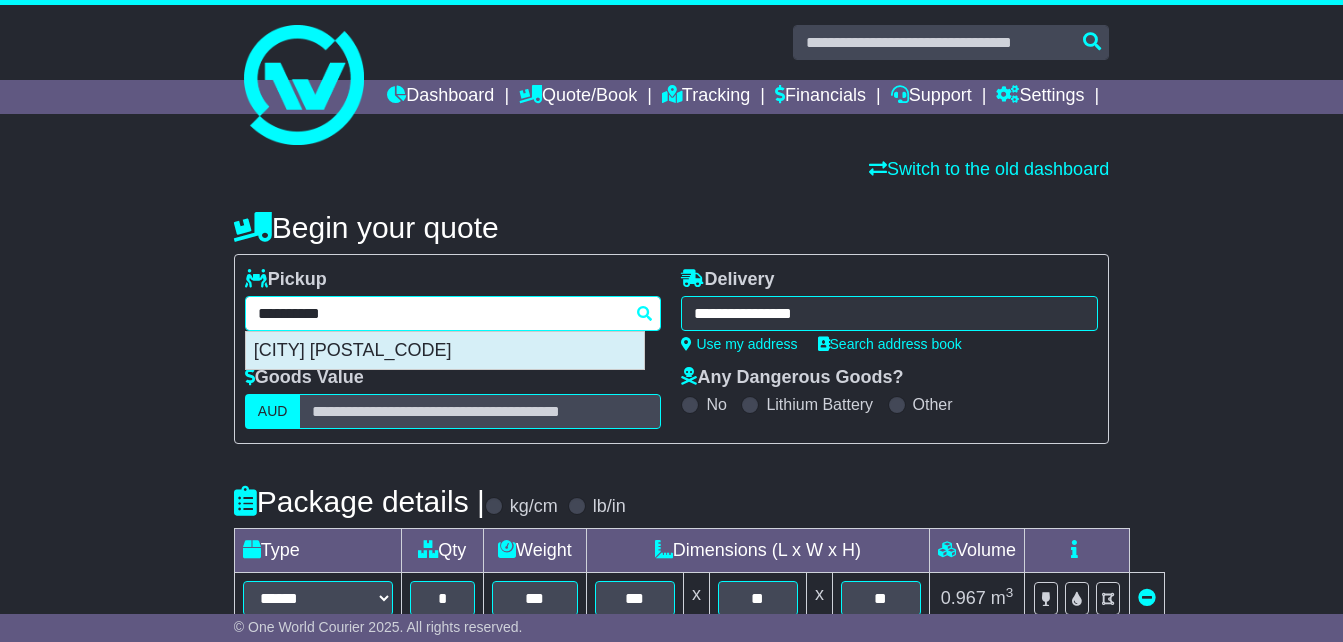 drag, startPoint x: 399, startPoint y: 390, endPoint x: 474, endPoint y: 370, distance: 77.62087 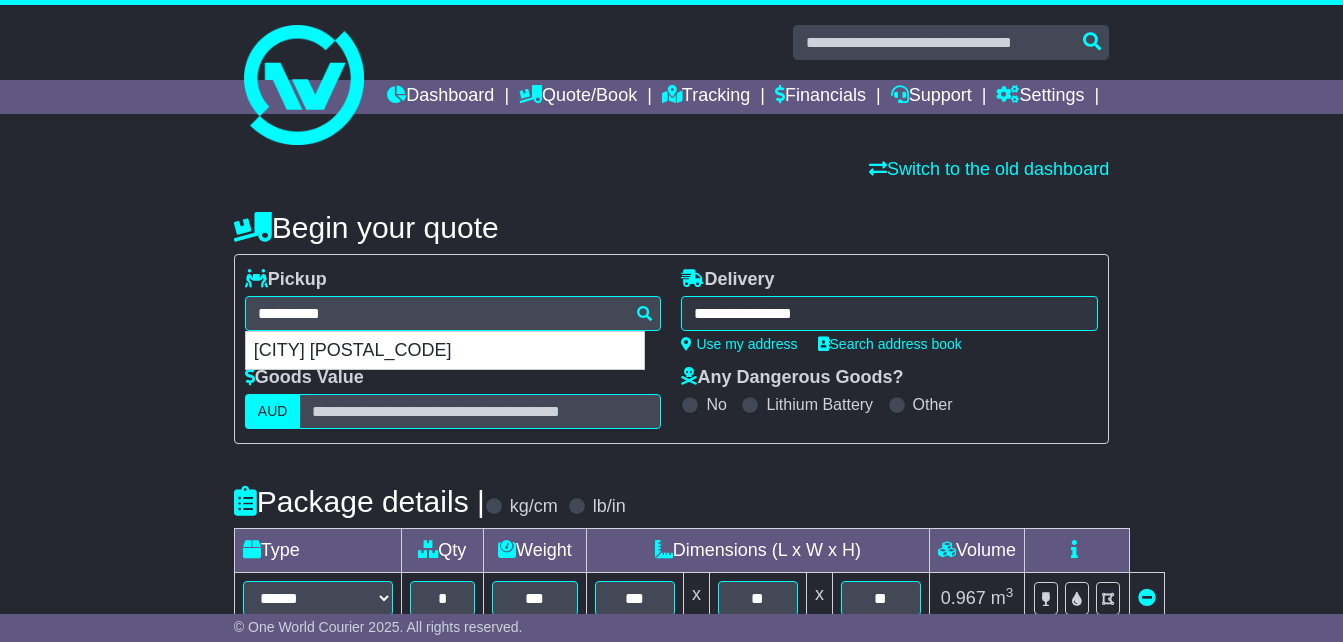 type on "**********" 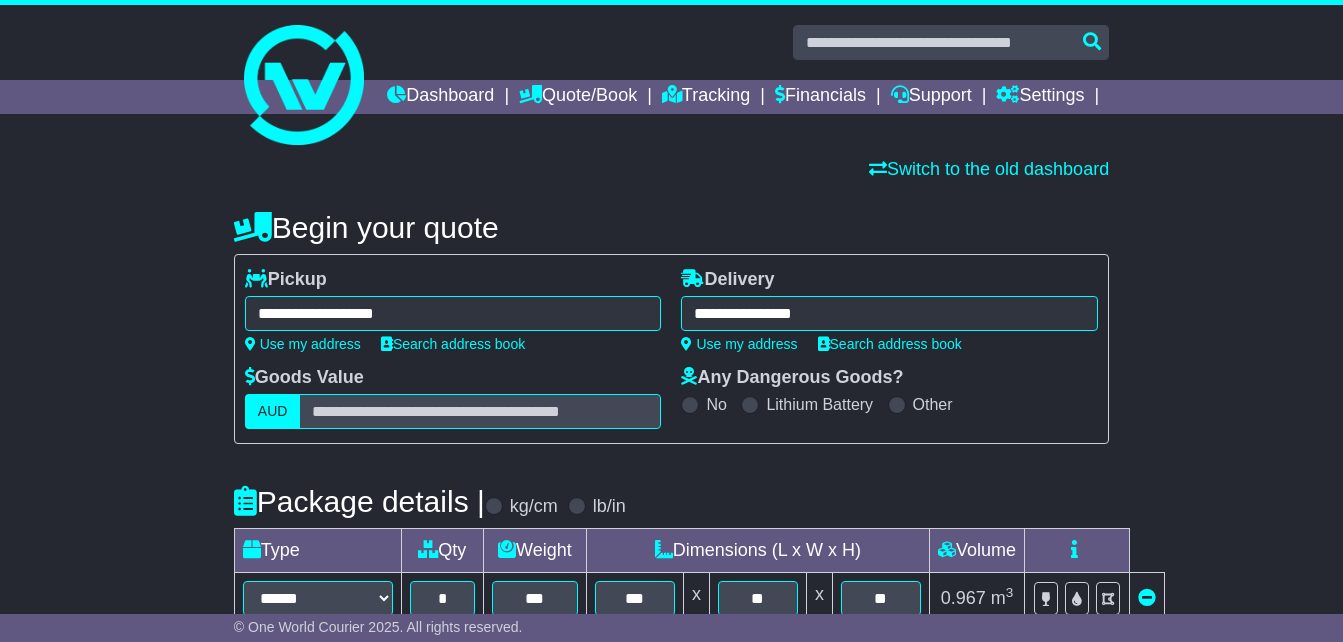 click on "**********" at bounding box center [889, 310] 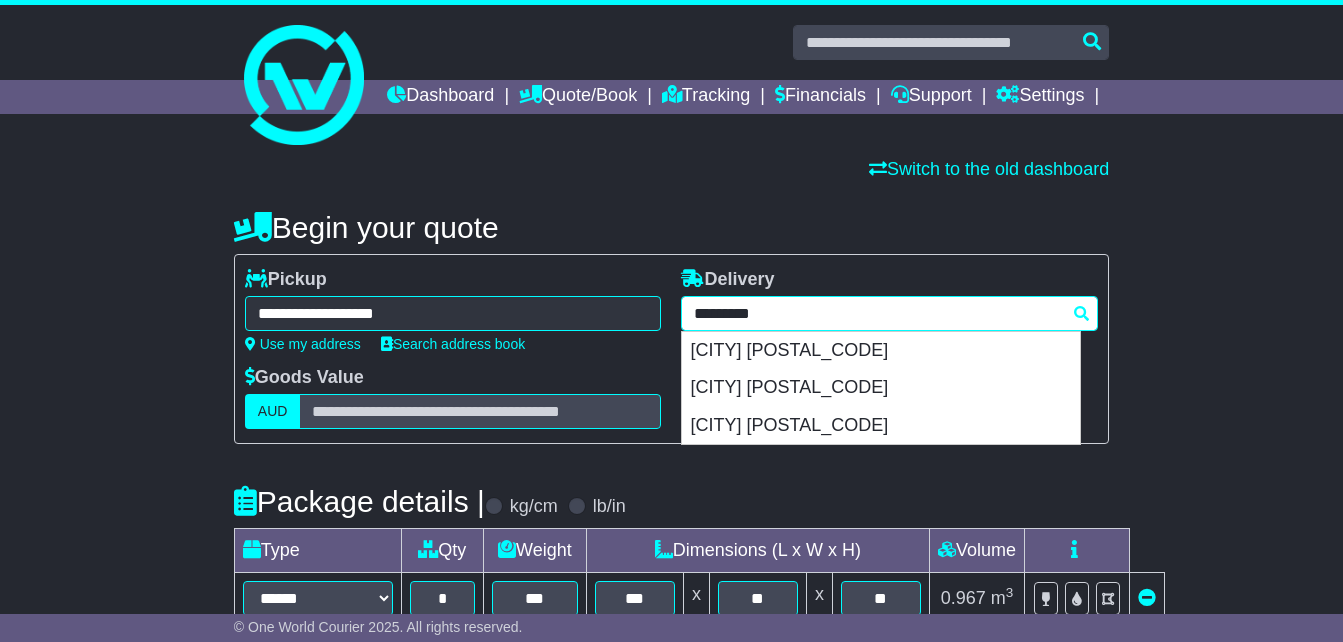 drag, startPoint x: 501, startPoint y: 342, endPoint x: 481, endPoint y: 345, distance: 20.22375 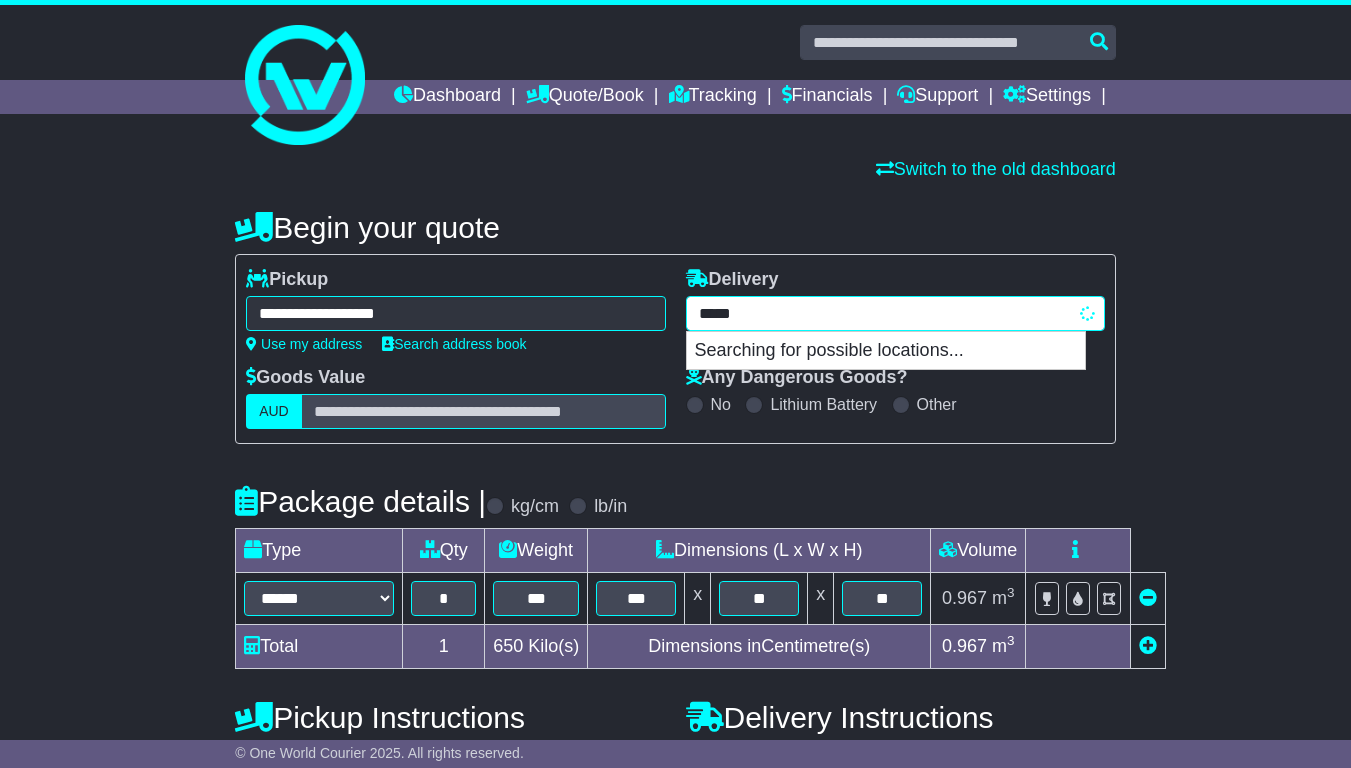 type on "******" 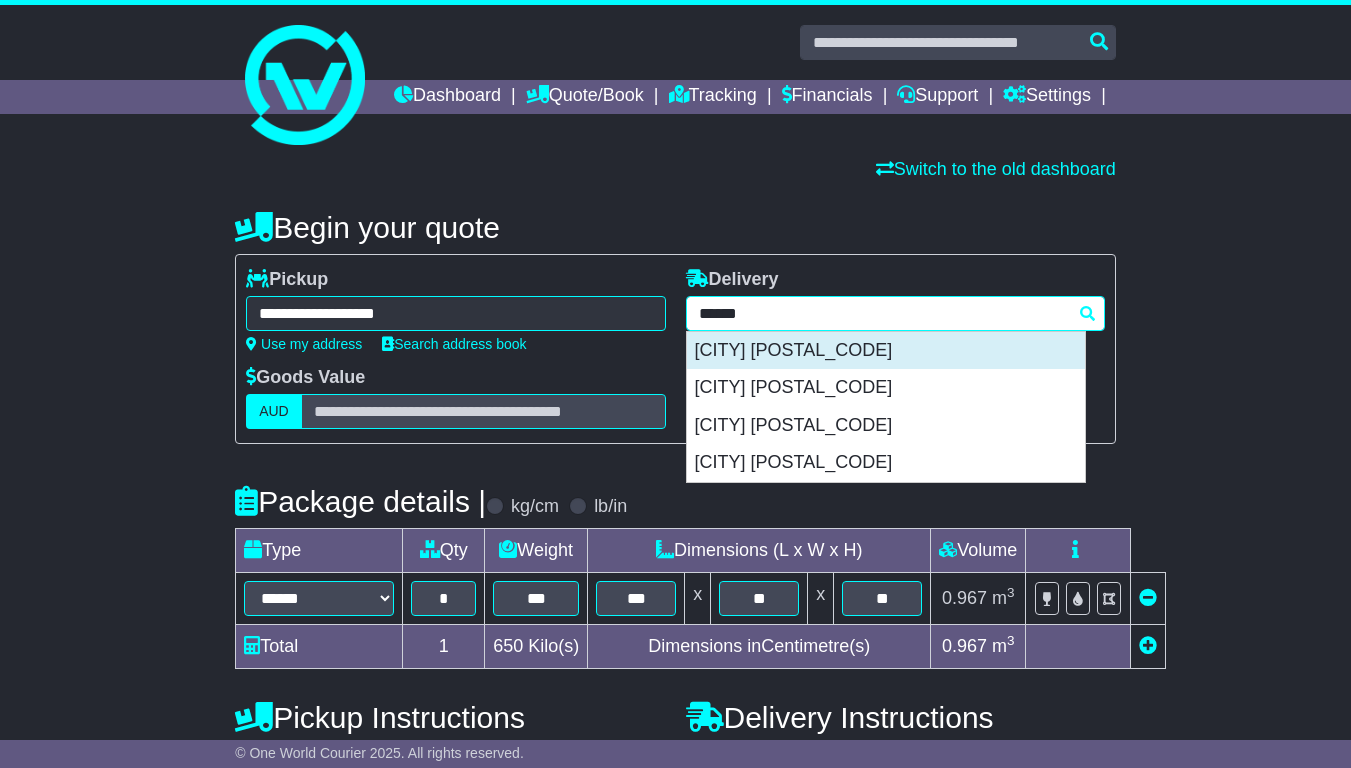 click on "[CITY] [POSTAL_CODE]" at bounding box center (886, 351) 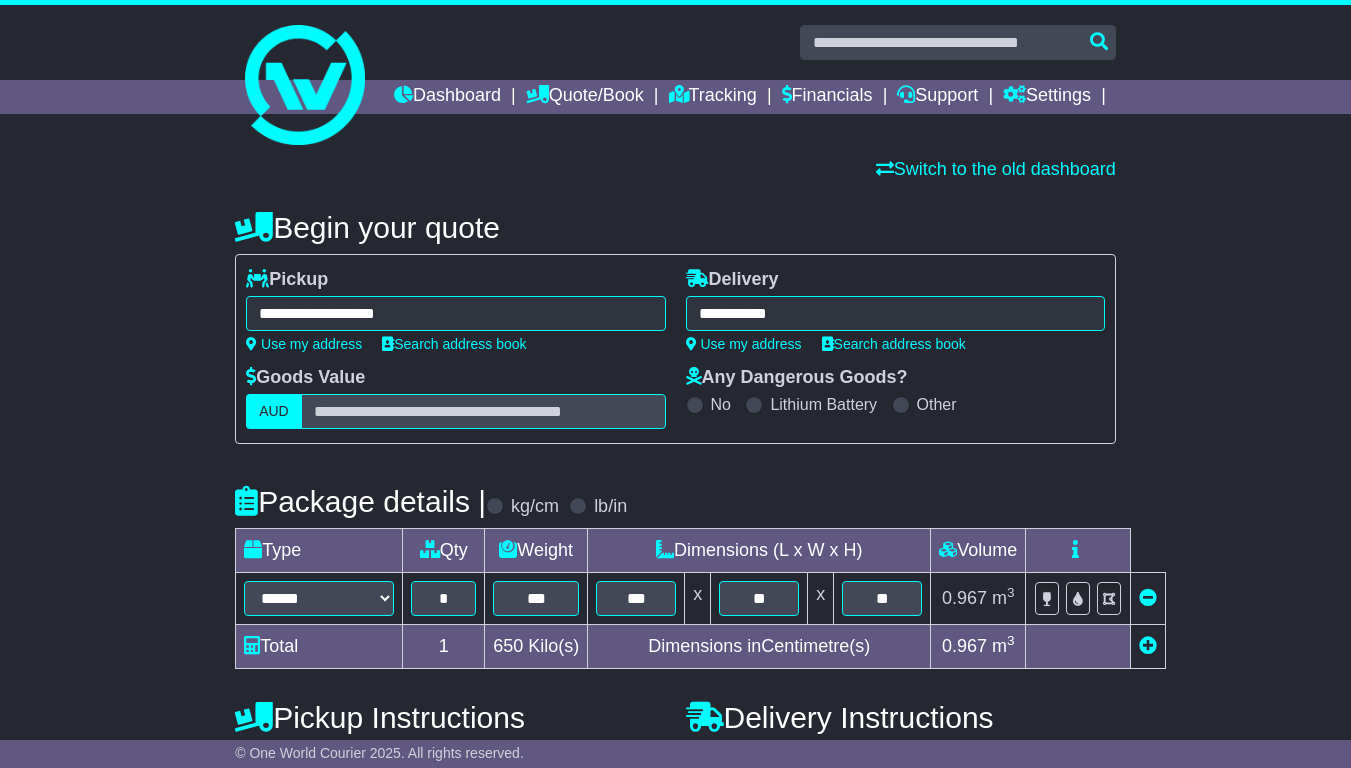 type on "**********" 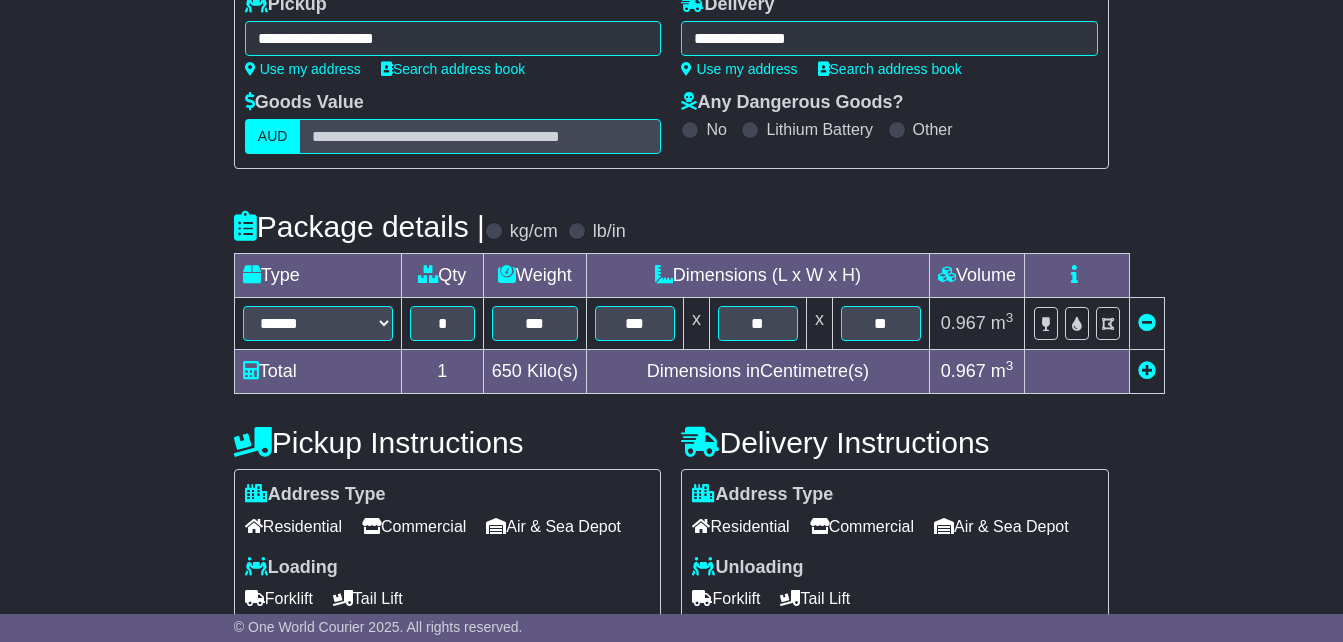 scroll, scrollTop: 300, scrollLeft: 0, axis: vertical 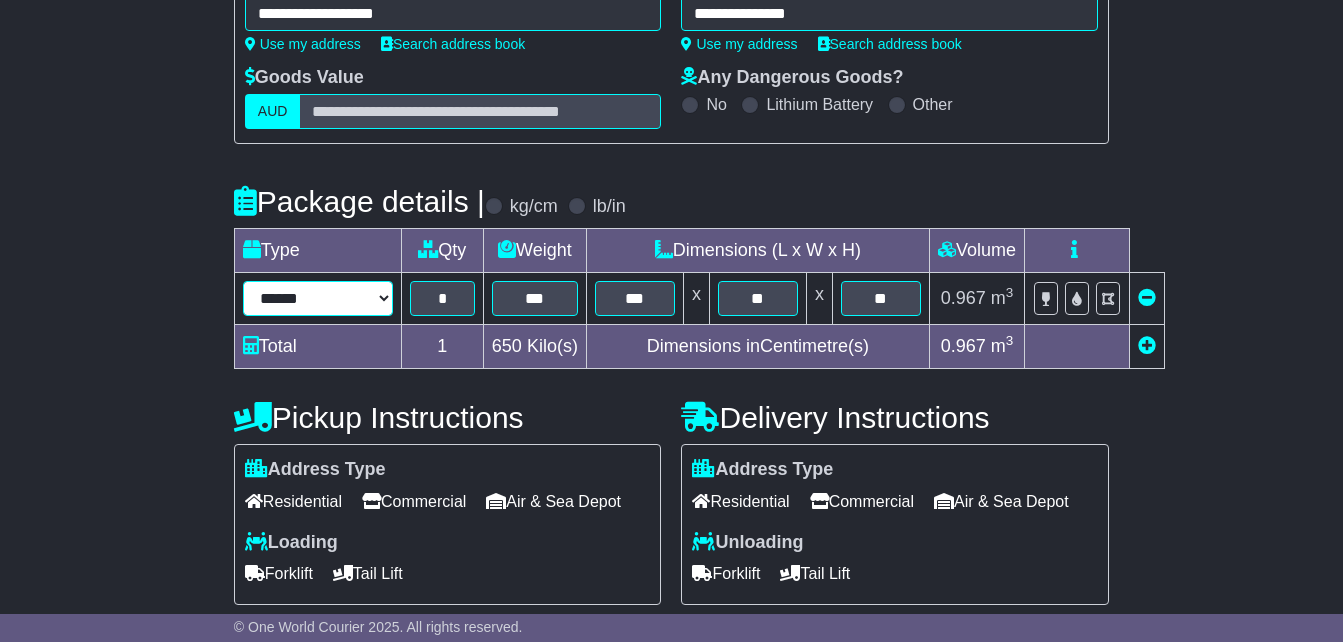 click on "**********" at bounding box center (318, 298) 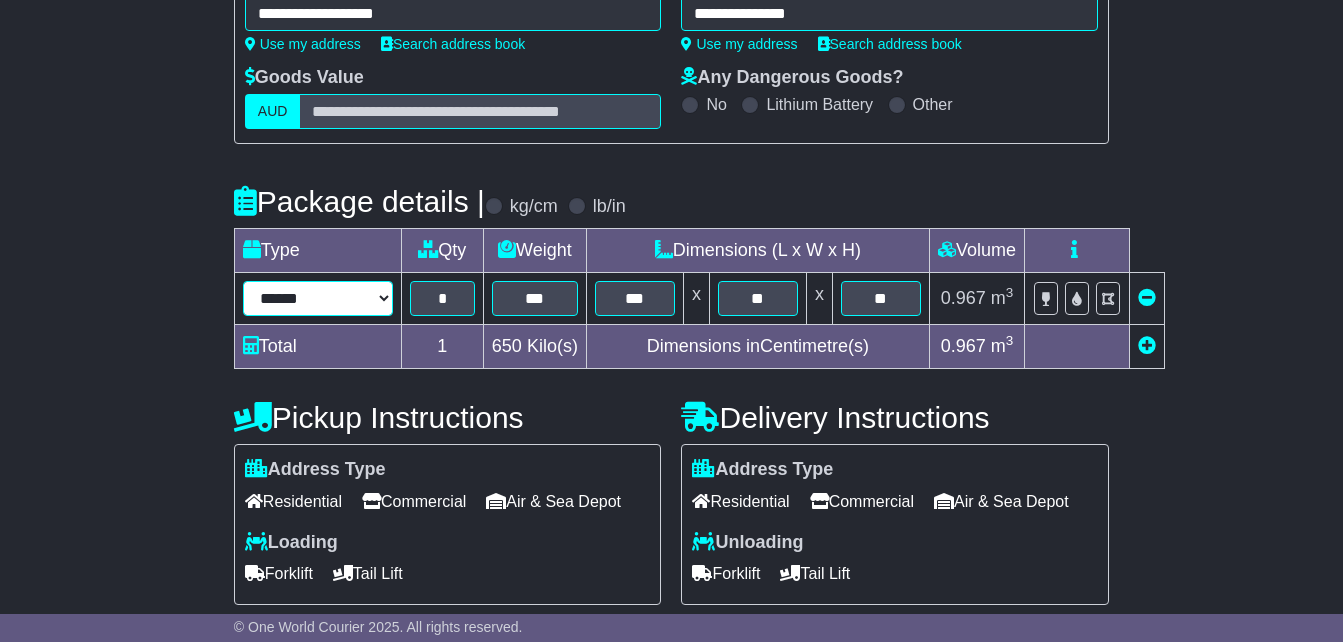 select on "*****" 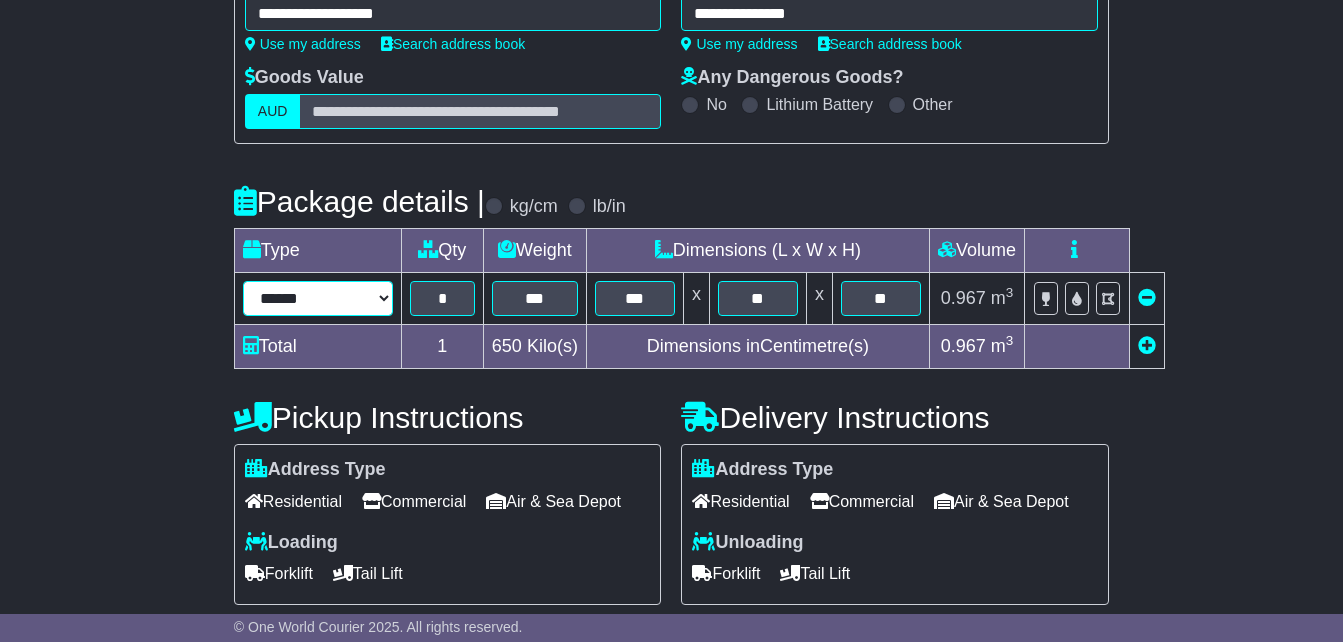 type on "***" 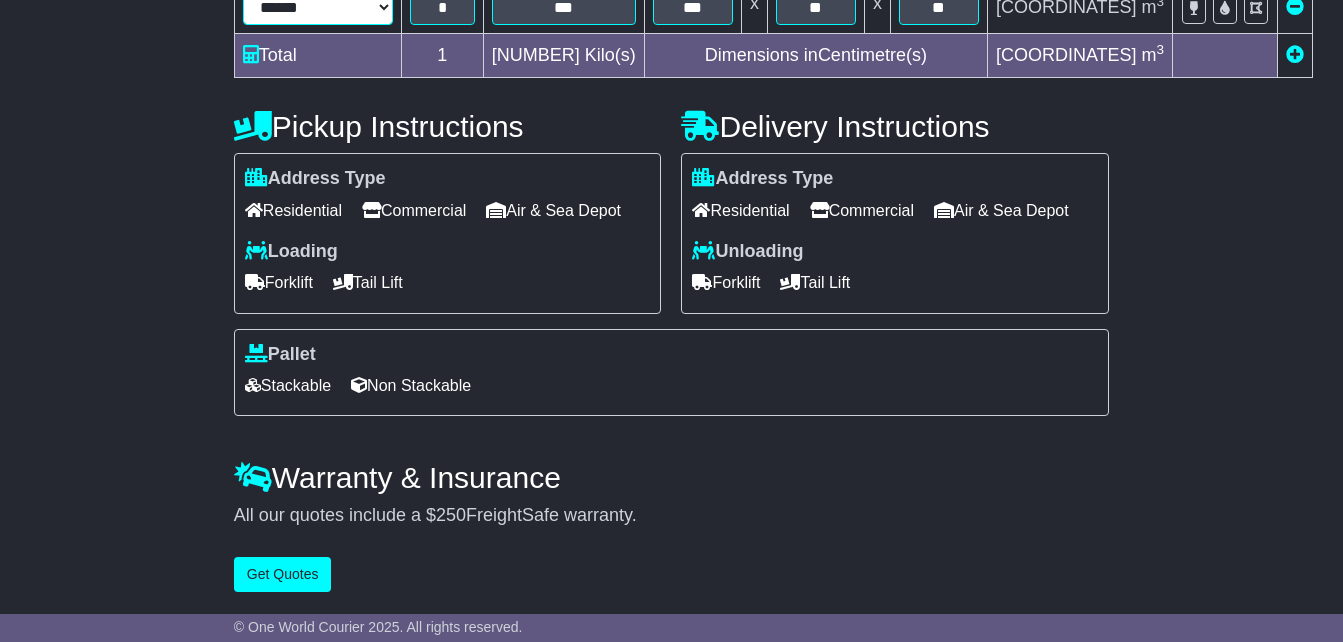scroll, scrollTop: 662, scrollLeft: 0, axis: vertical 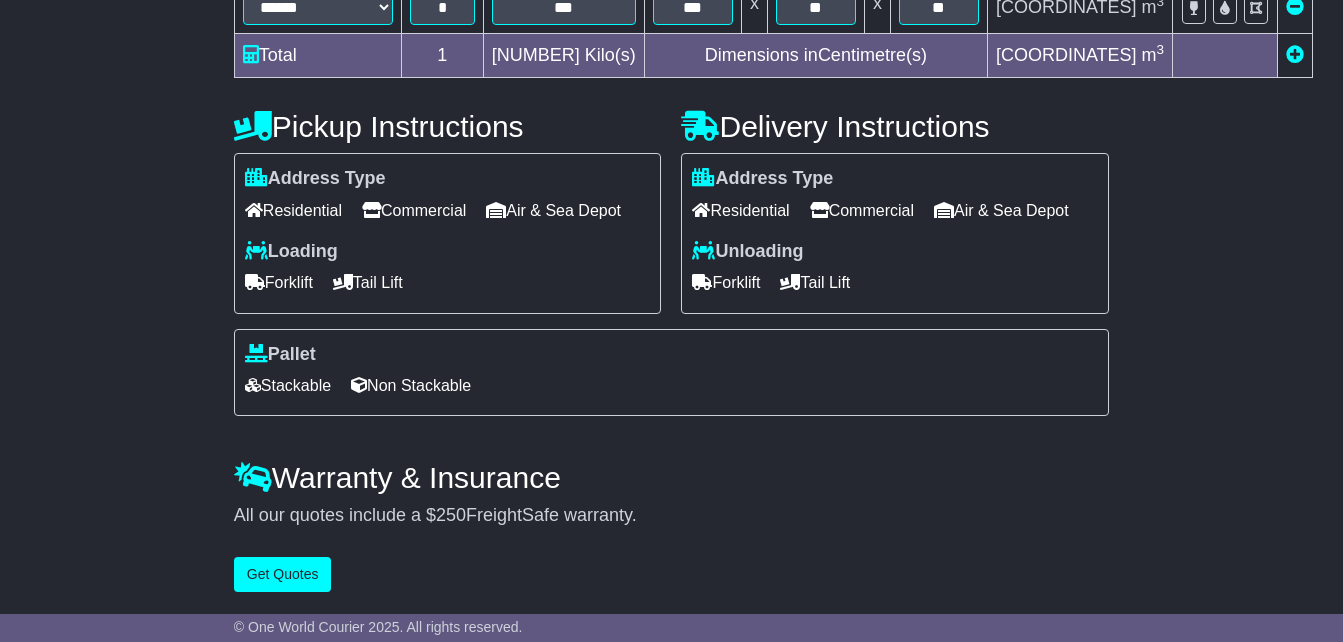 click on "Forklift" at bounding box center [726, 282] 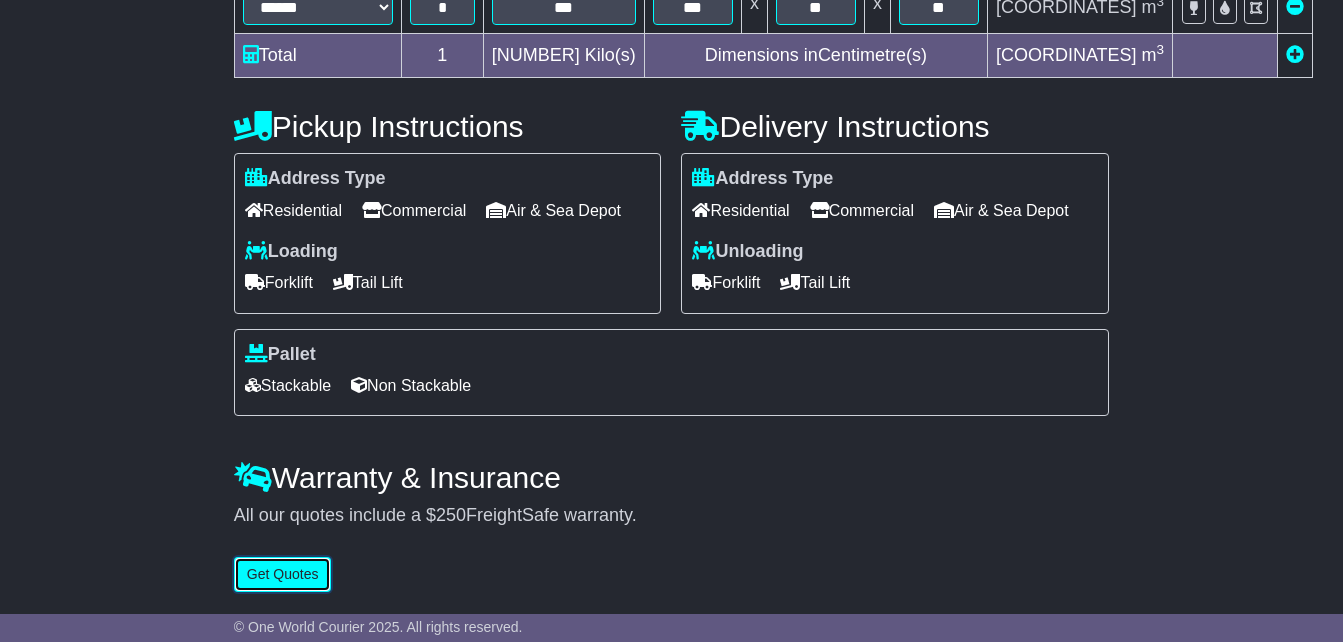 click on "Get Quotes" at bounding box center [283, 574] 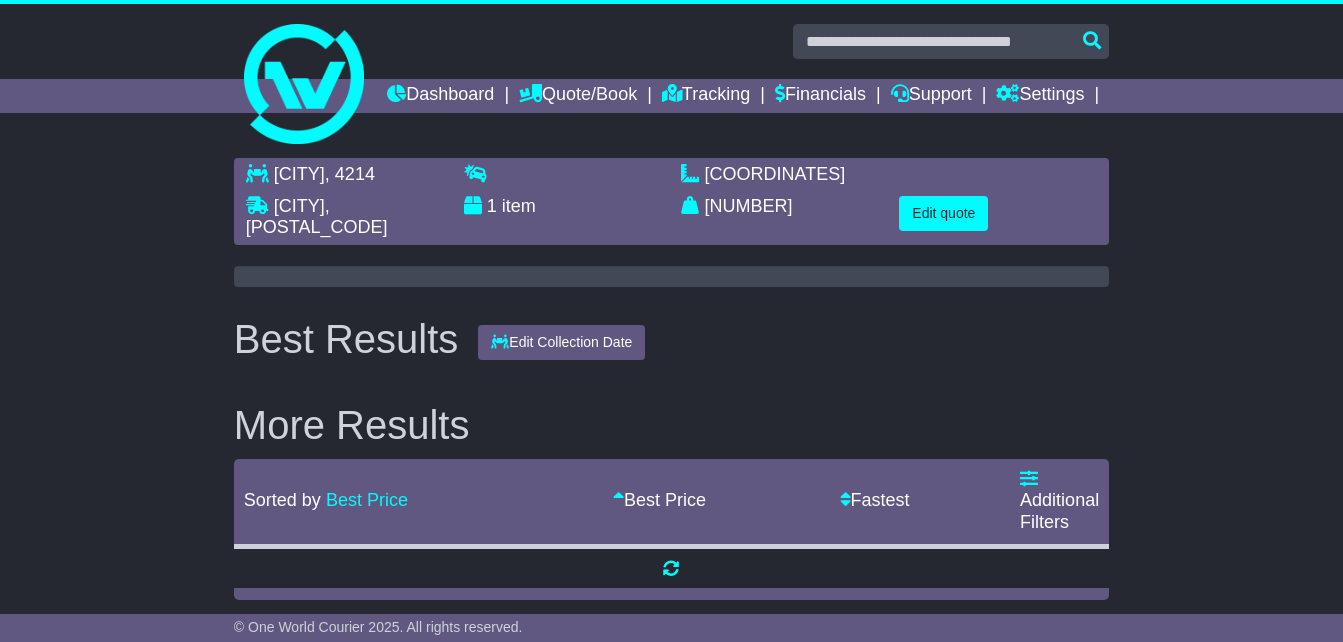 scroll, scrollTop: 0, scrollLeft: 0, axis: both 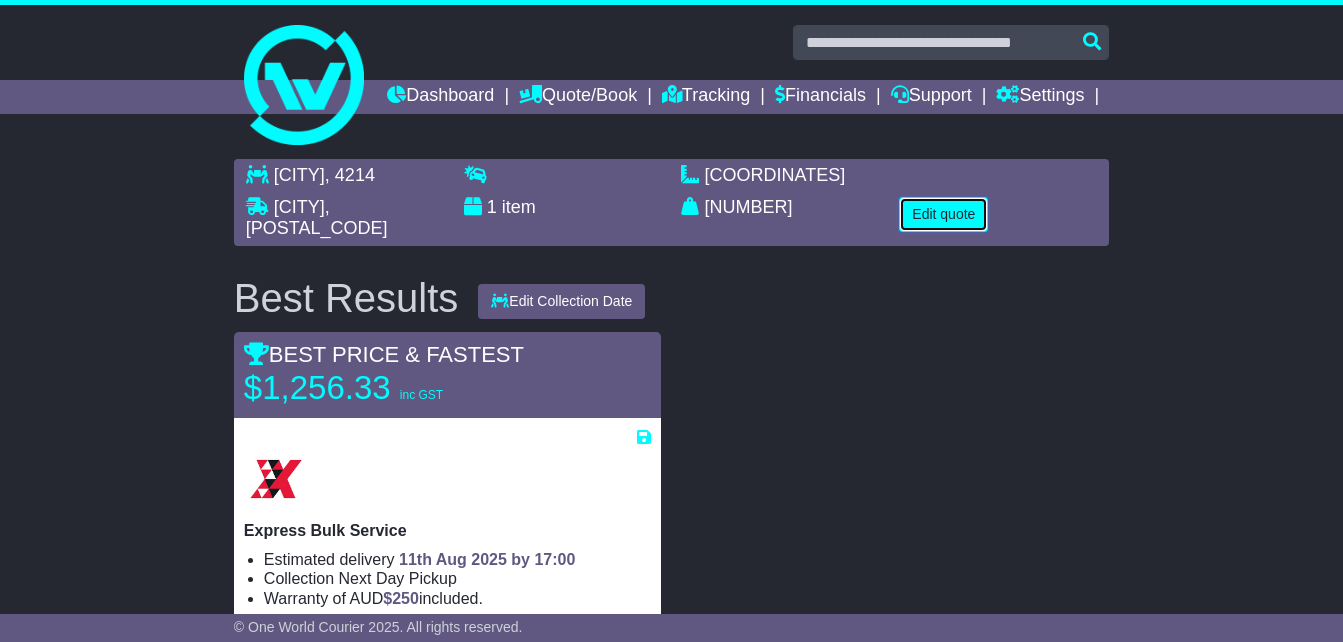 click on "Edit quote" at bounding box center [943, 214] 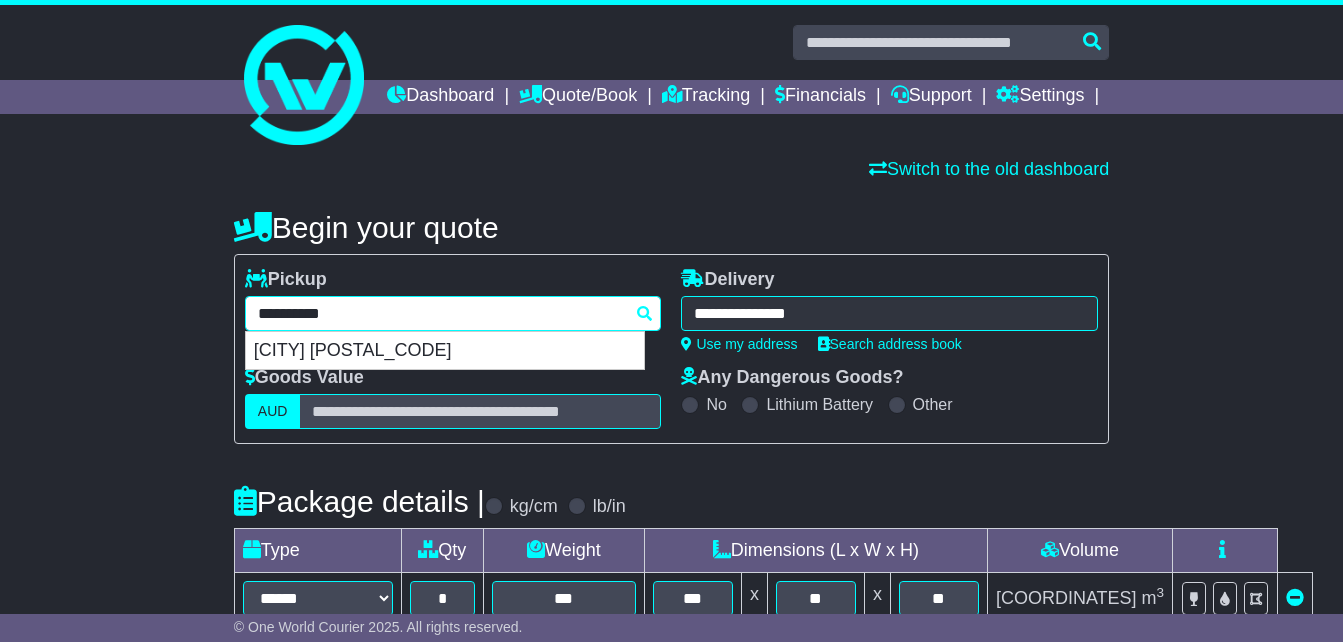 click on "**********" at bounding box center (453, 313) 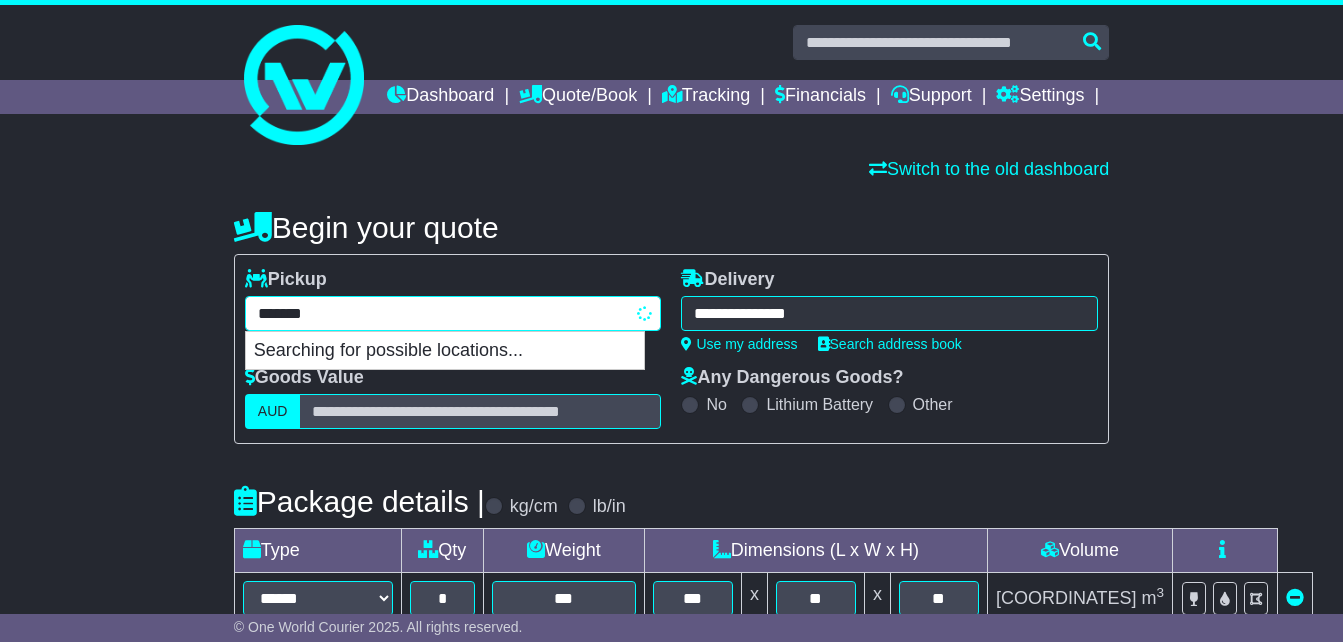 type on "********" 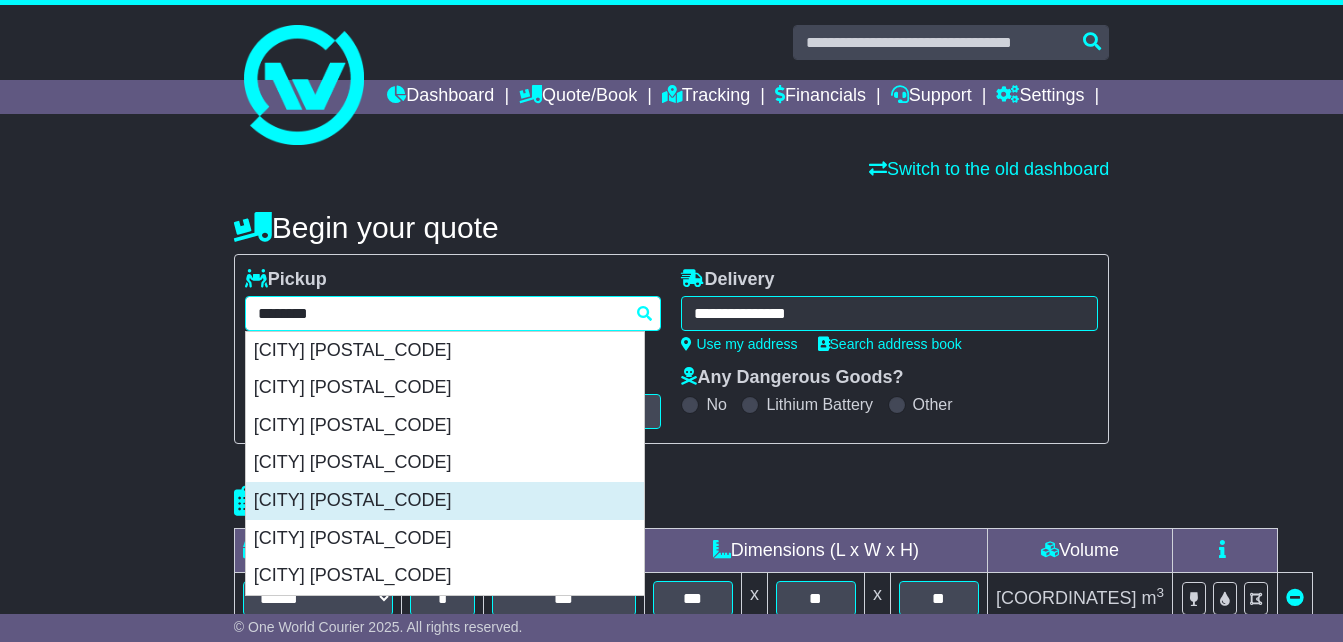 click on "[CITY] [POSTAL_CODE]" at bounding box center (445, 501) 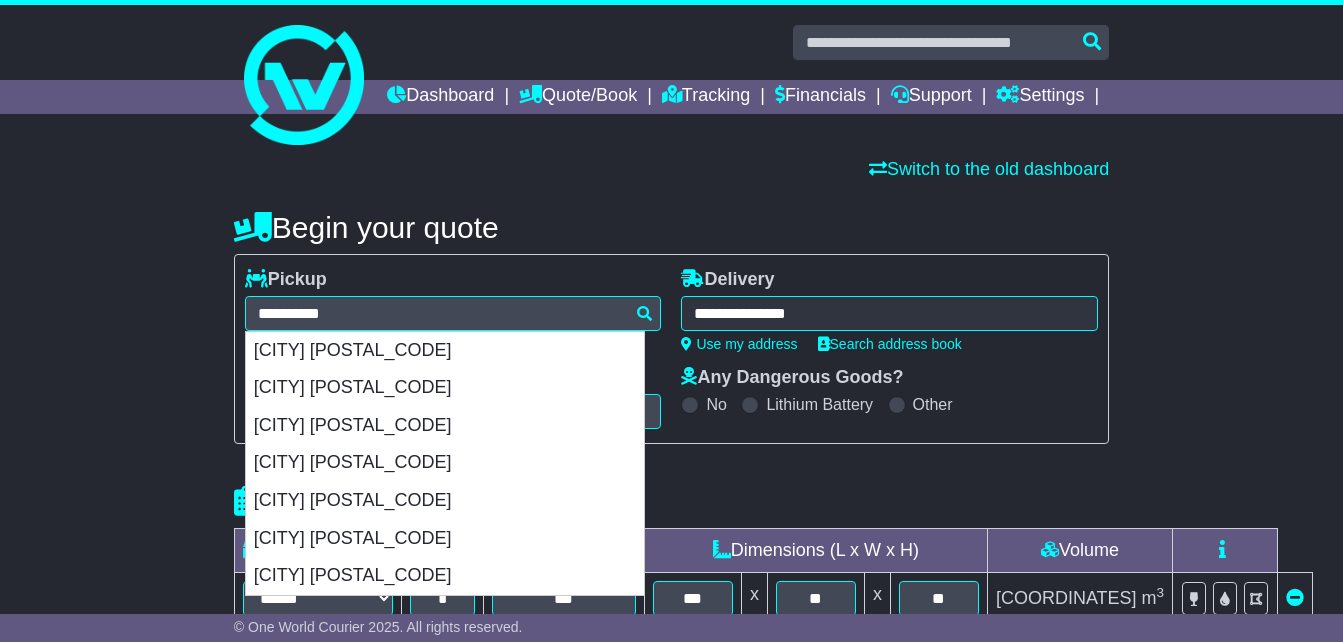 type on "**********" 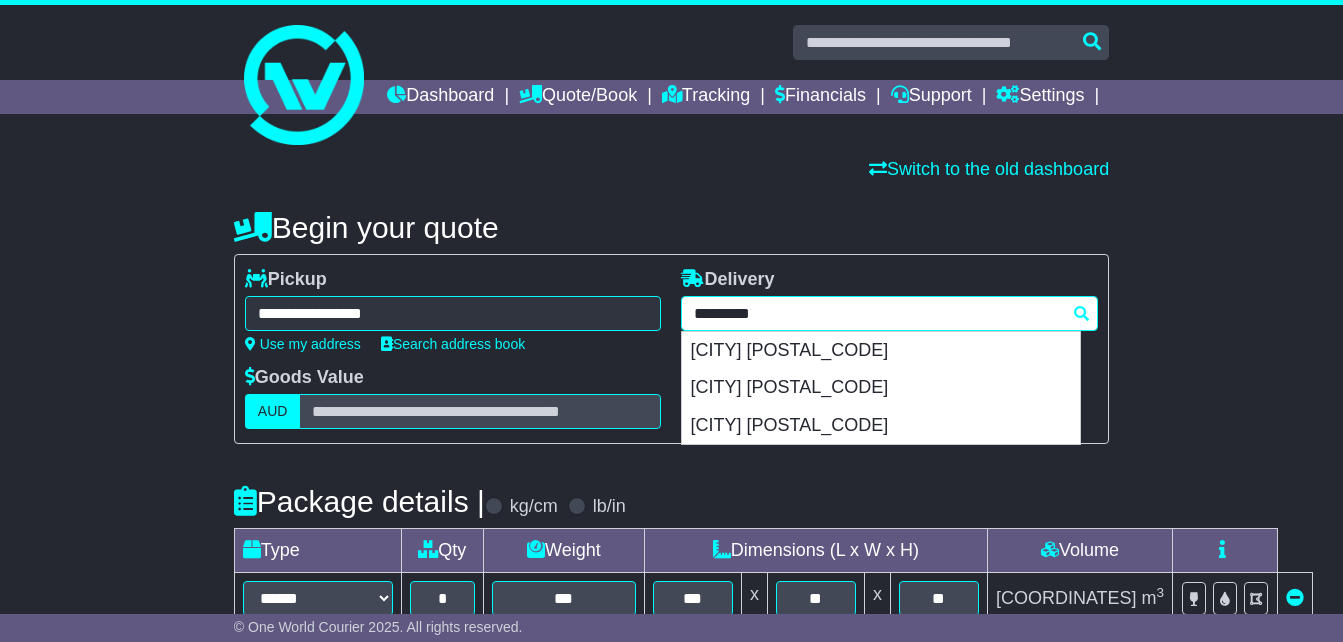 click on "**********" at bounding box center (889, 313) 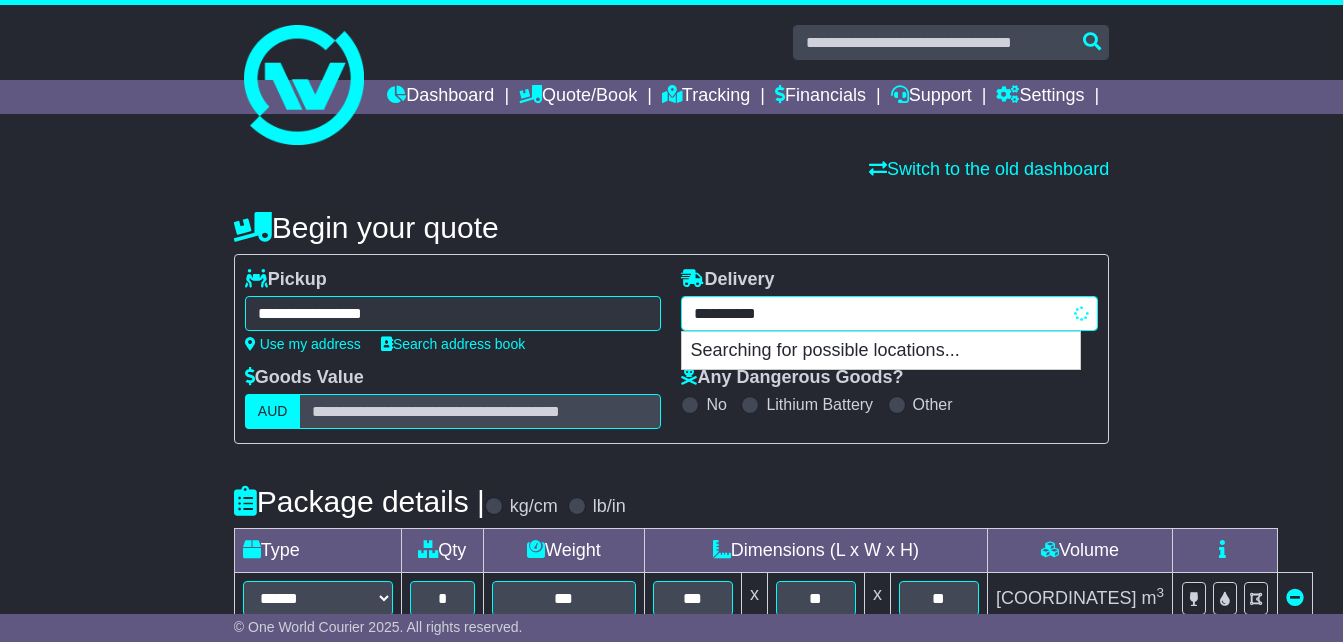 type on "**********" 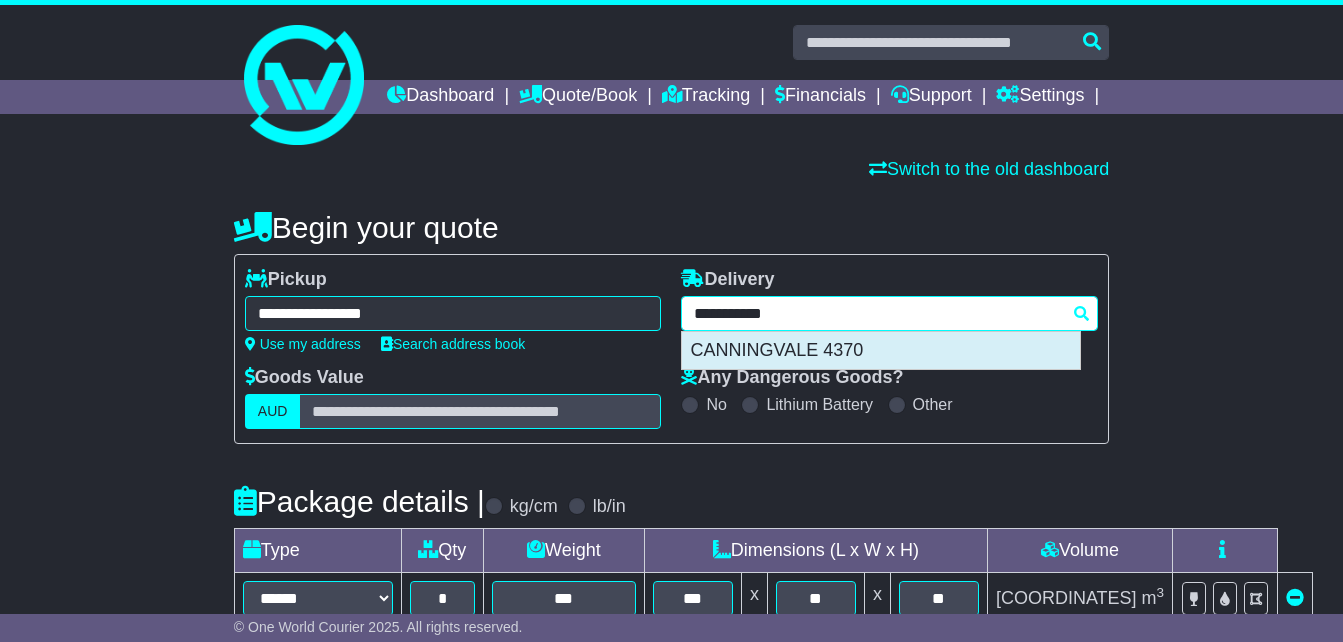 click on "CANNINGVALE 4370" at bounding box center (881, 351) 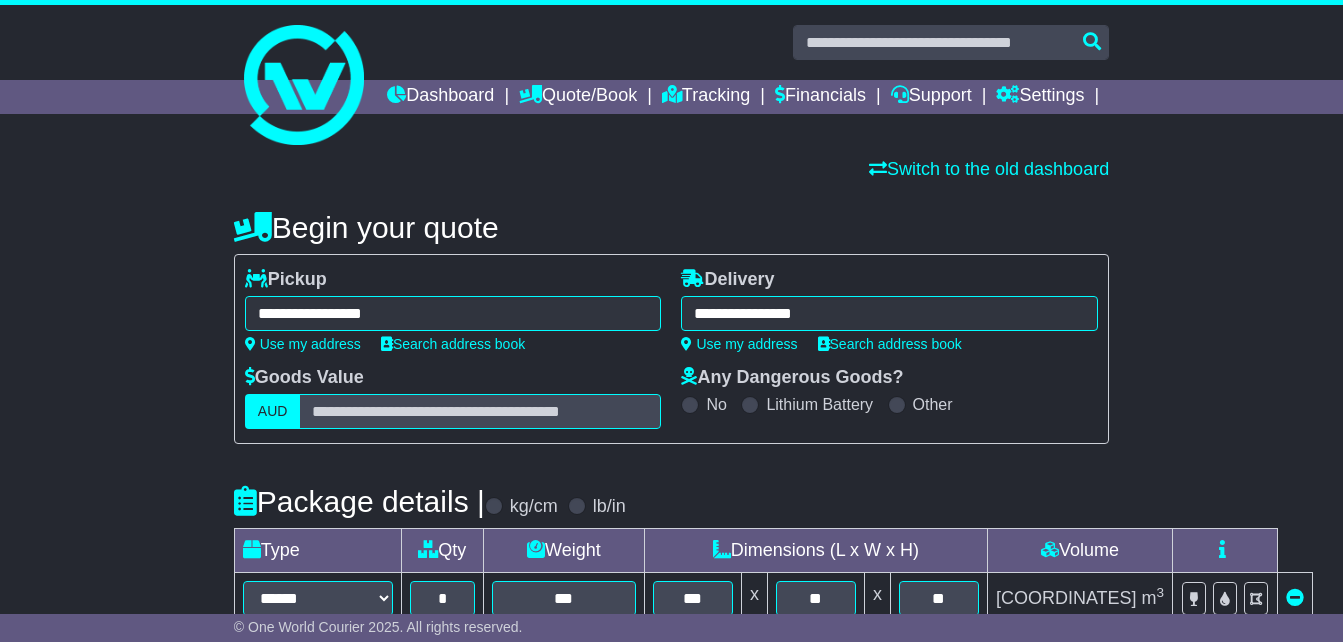 type on "**********" 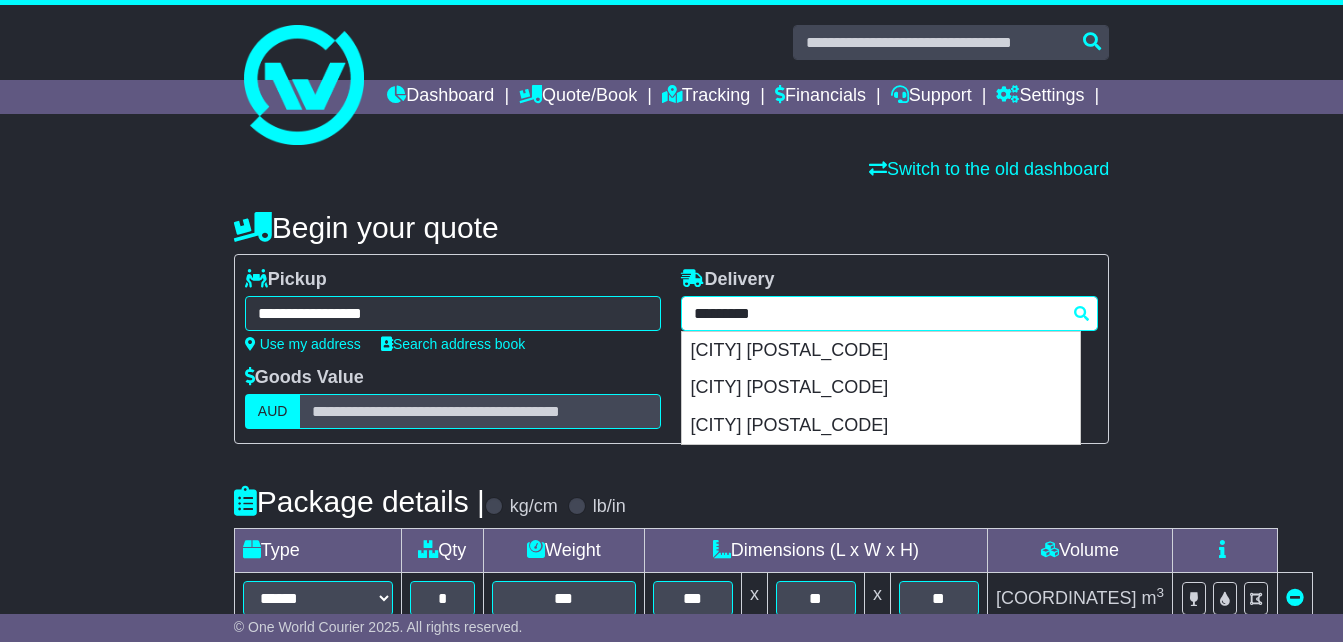 click on "**********" at bounding box center (889, 313) 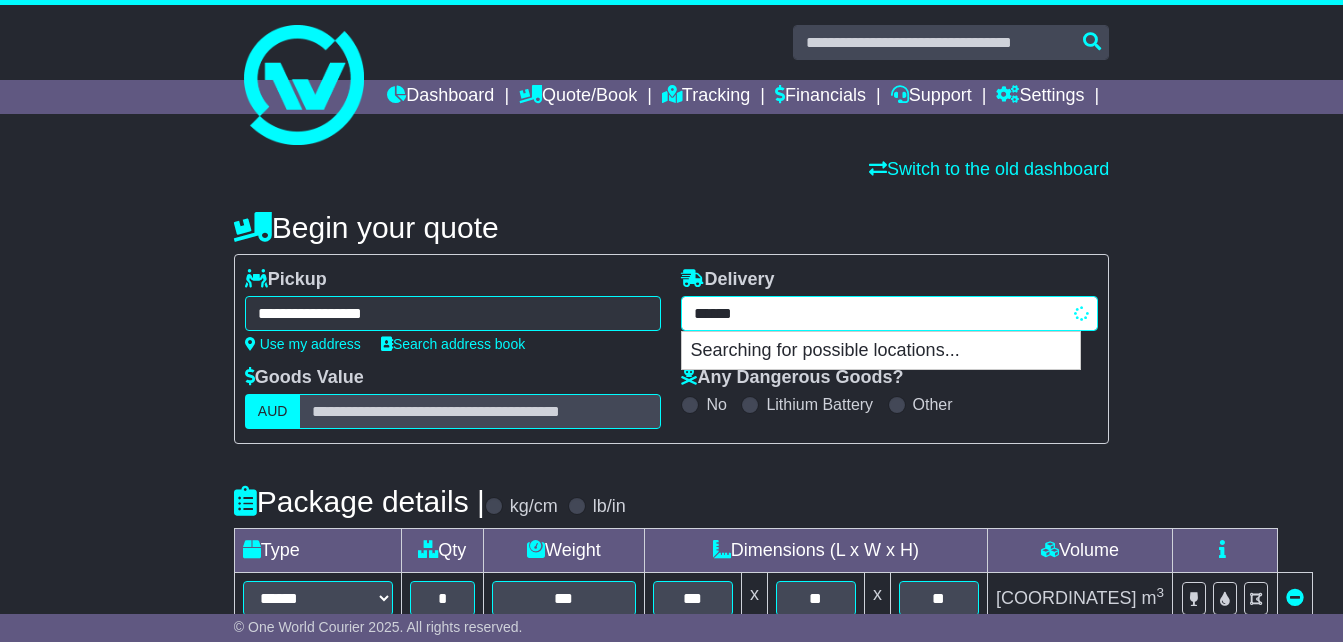 type on "*******" 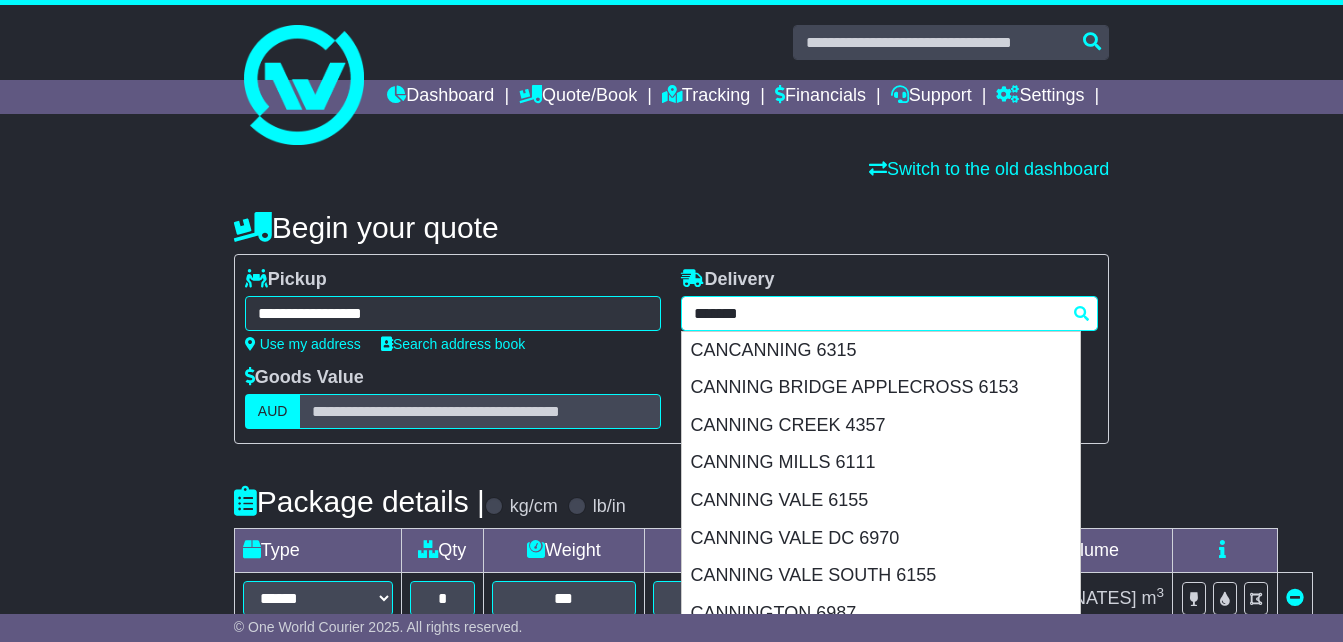 click on "CANNING VALE 6155" at bounding box center (881, 501) 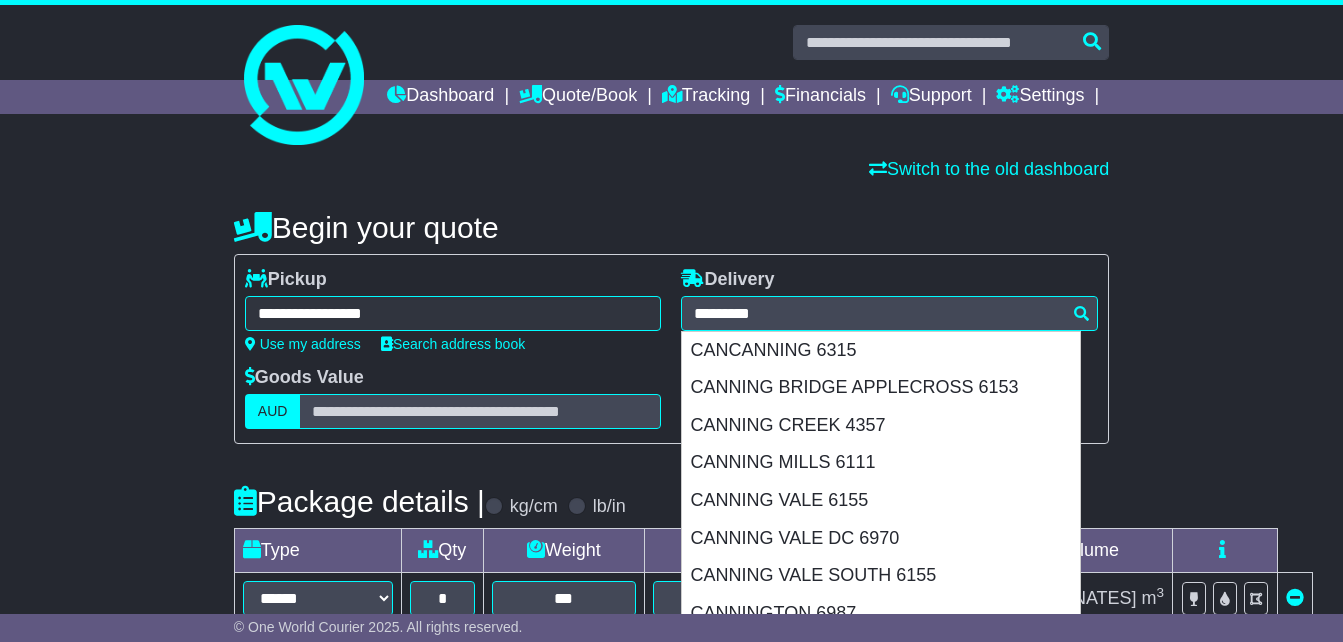 type on "**********" 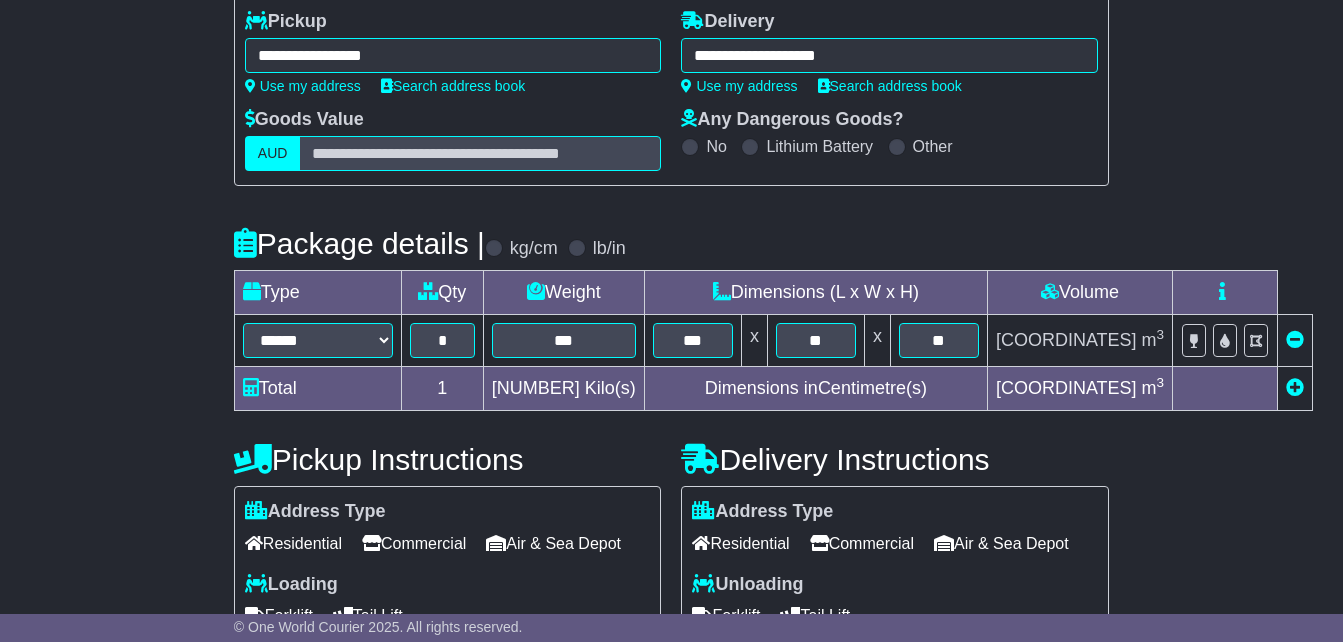 scroll, scrollTop: 300, scrollLeft: 0, axis: vertical 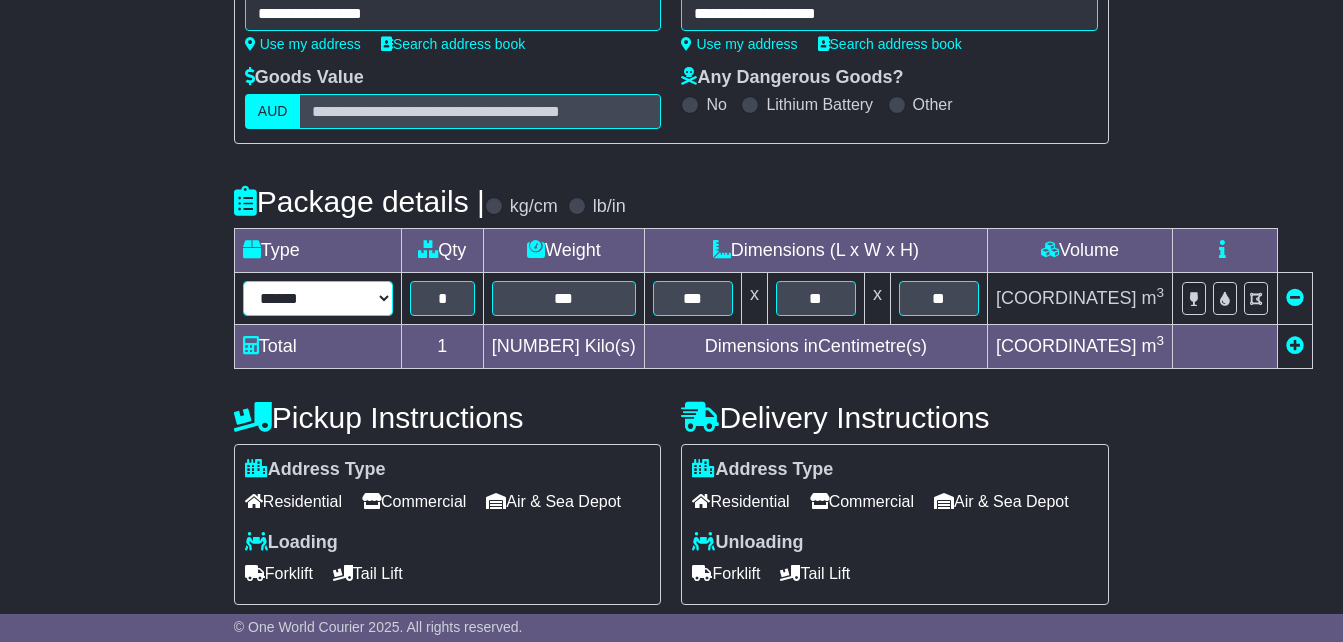click on "**********" at bounding box center [318, 298] 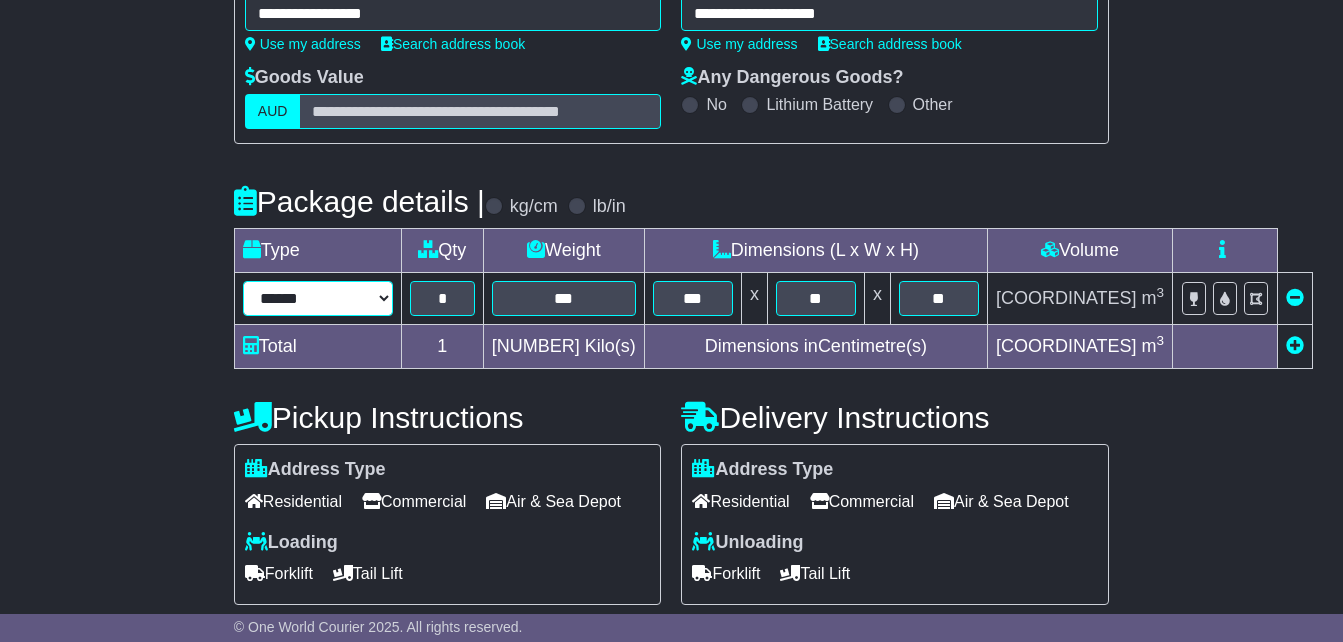 select on "*****" 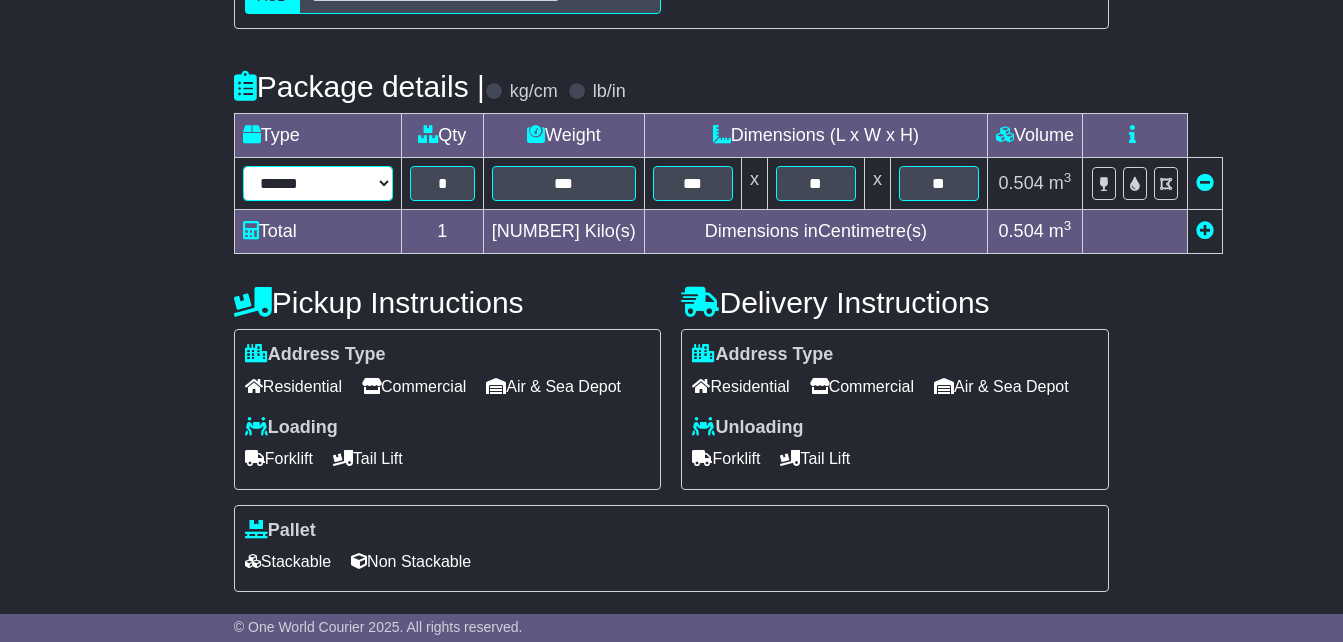 scroll, scrollTop: 662, scrollLeft: 0, axis: vertical 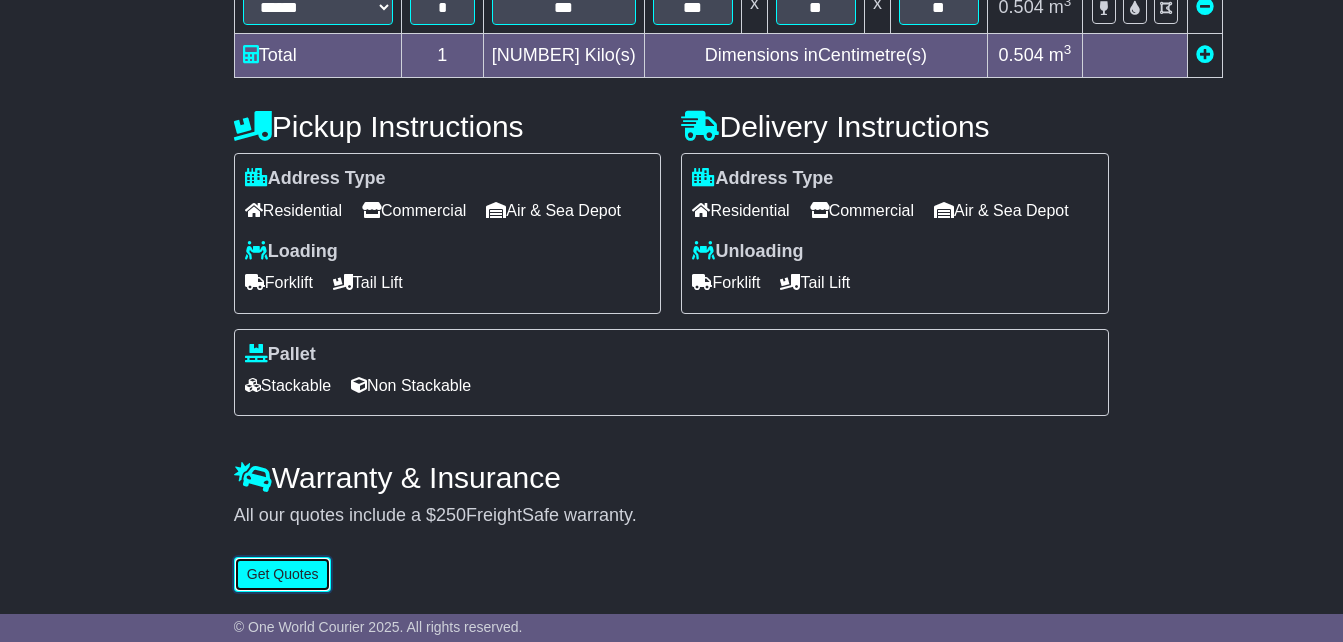 click on "Get Quotes" at bounding box center (283, 574) 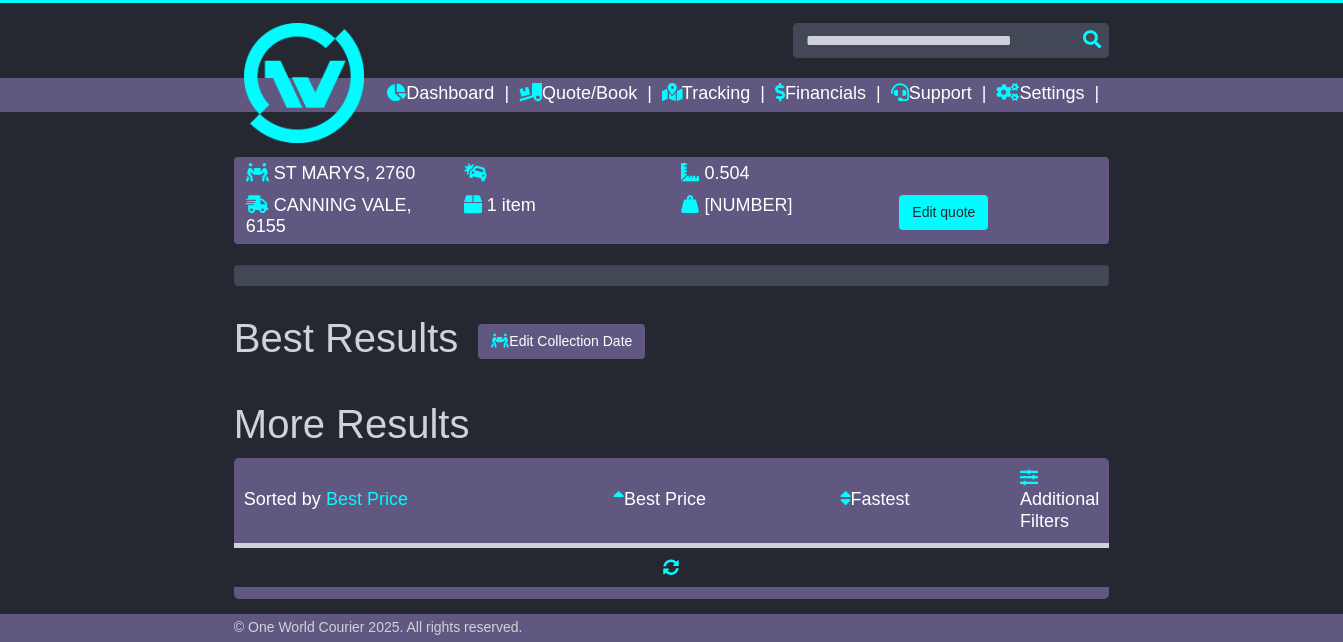 scroll, scrollTop: 0, scrollLeft: 0, axis: both 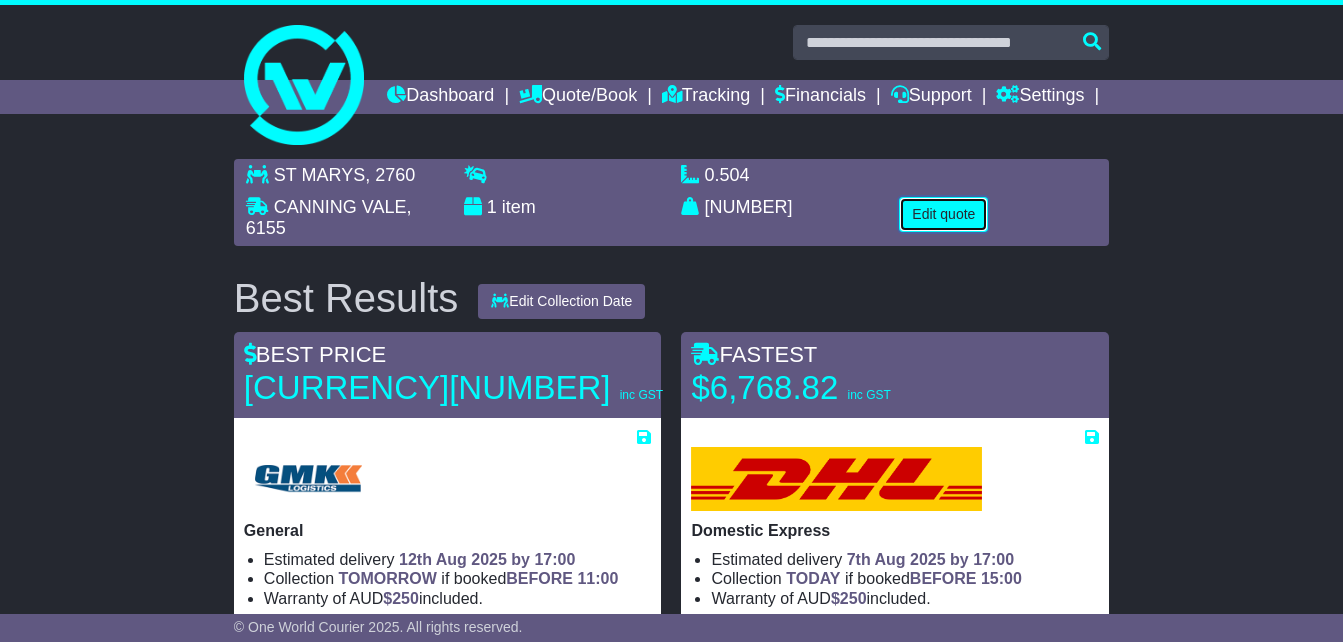 click on "Edit quote" at bounding box center [943, 214] 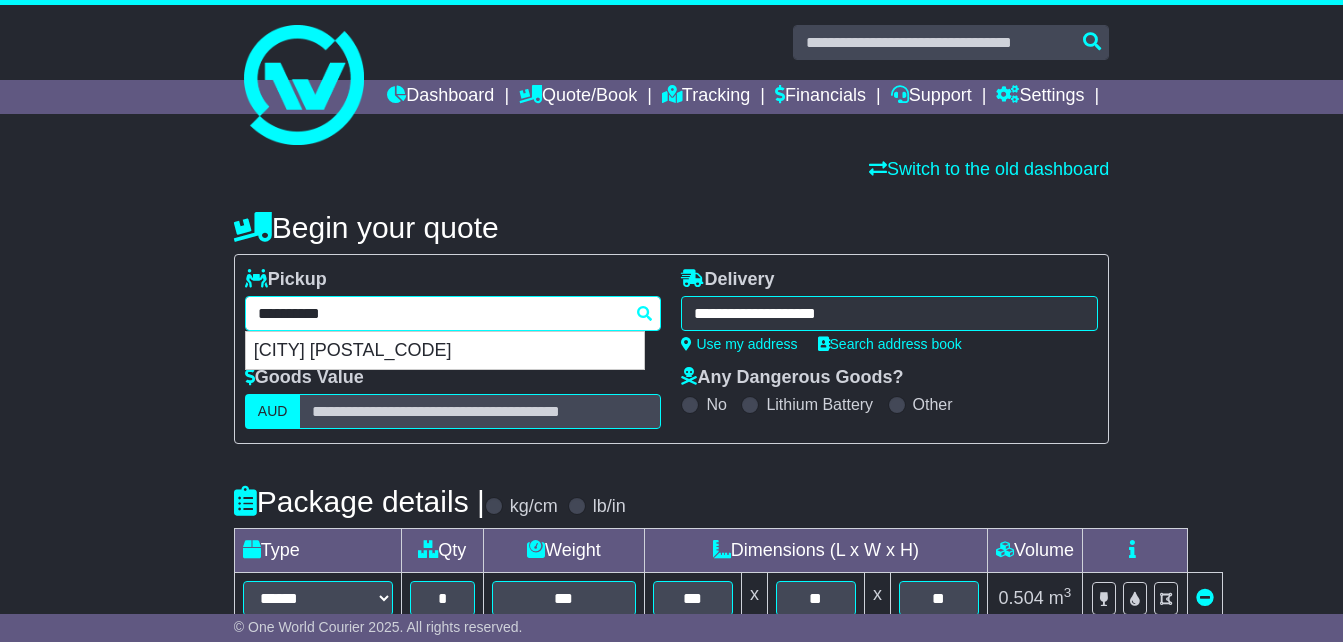 click on "**********" at bounding box center (453, 313) 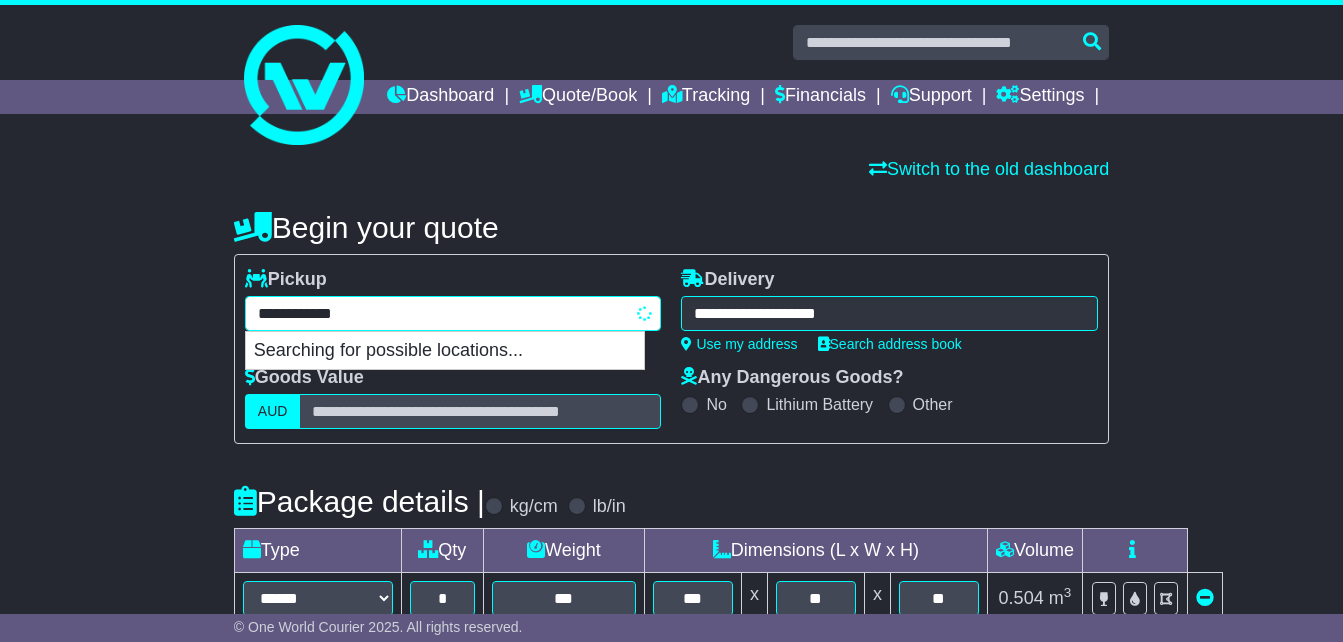 type on "**********" 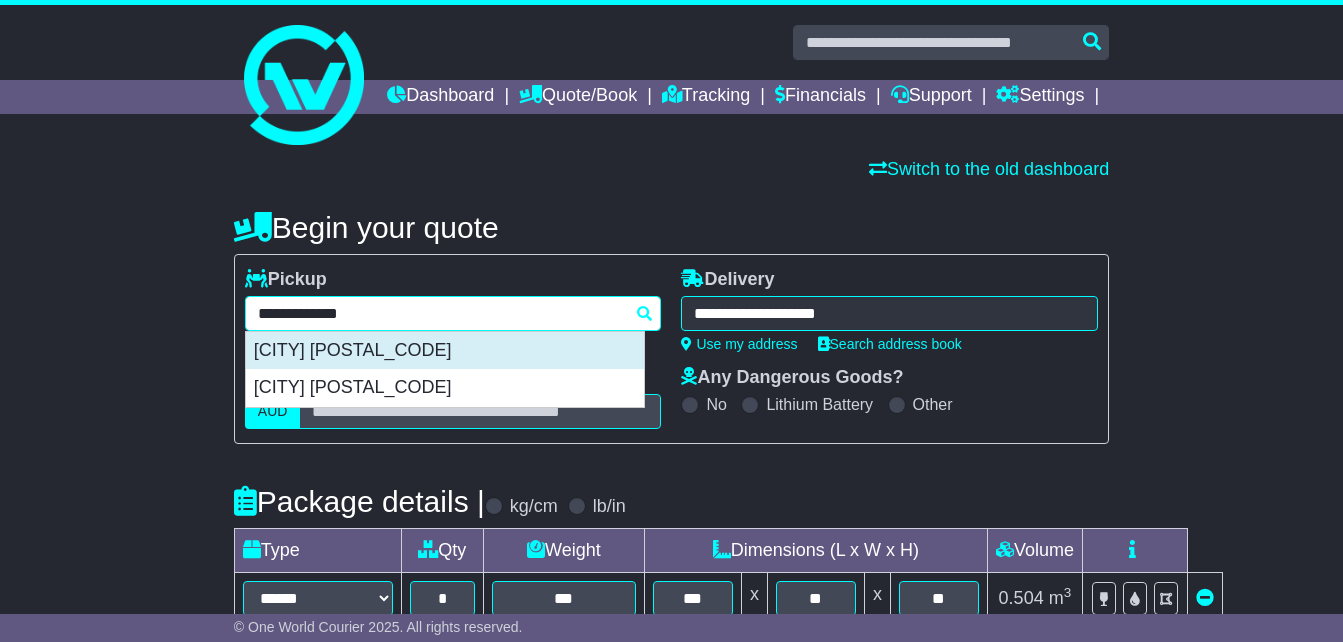 click on "[CITY] [POSTAL_CODE]" at bounding box center (445, 351) 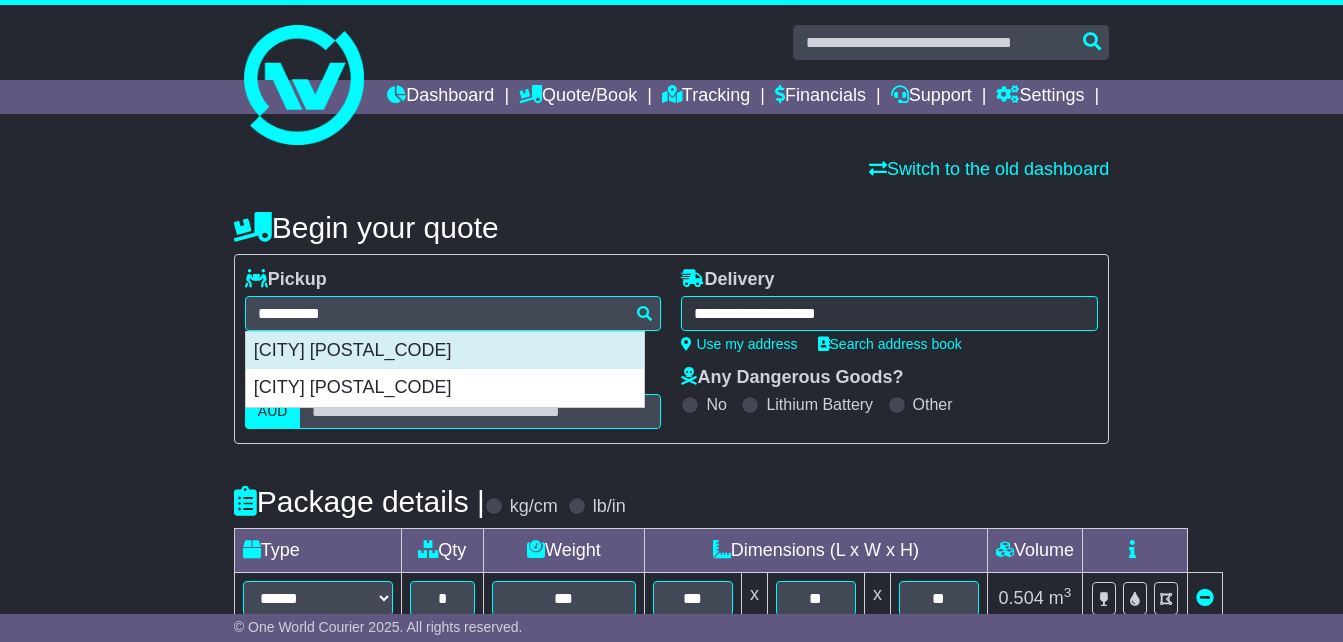 type on "**********" 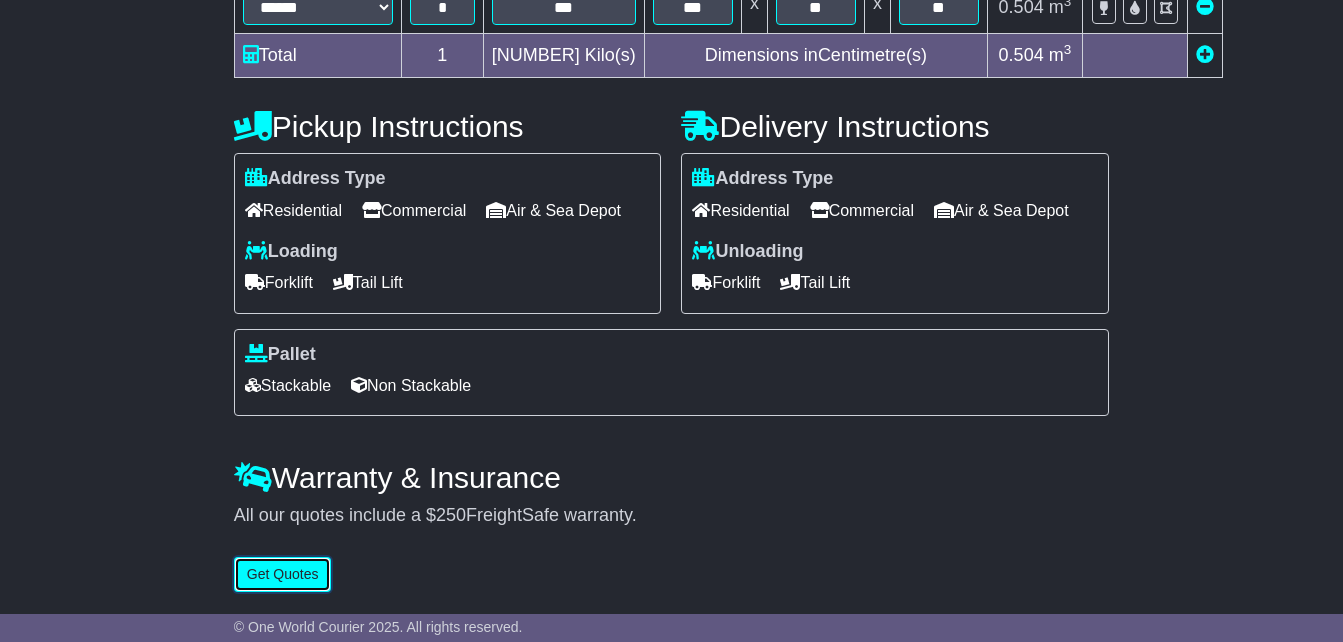 click on "Get Quotes" at bounding box center [283, 574] 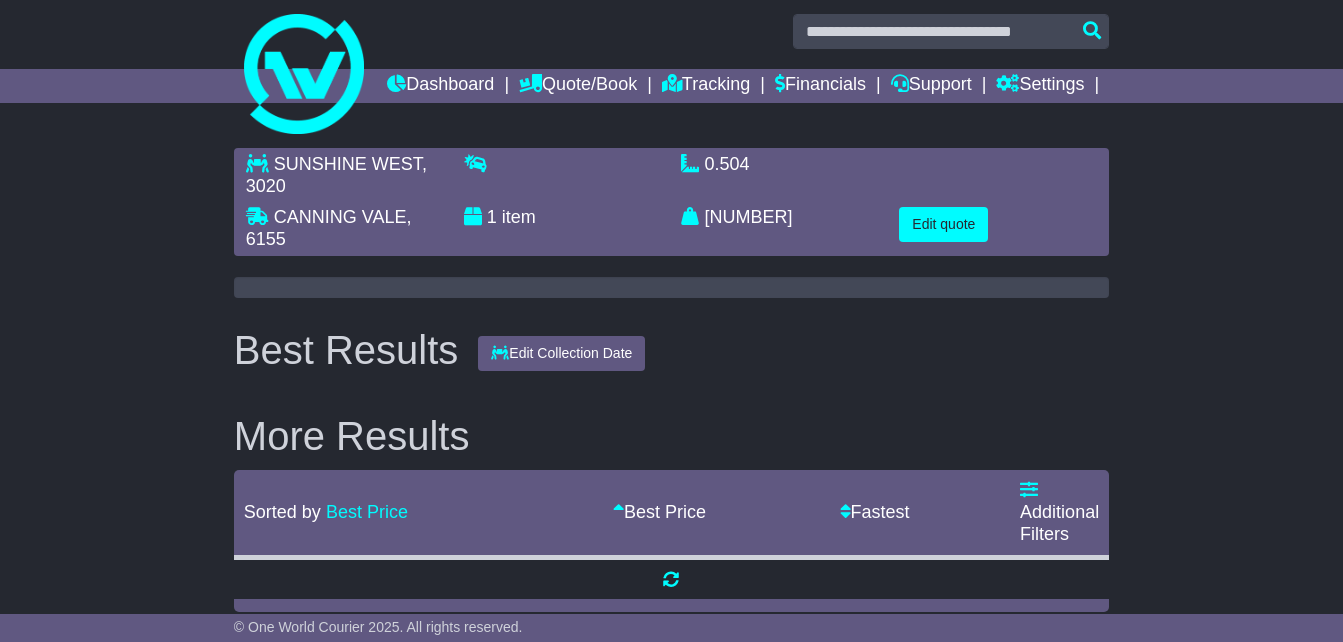 scroll, scrollTop: 0, scrollLeft: 0, axis: both 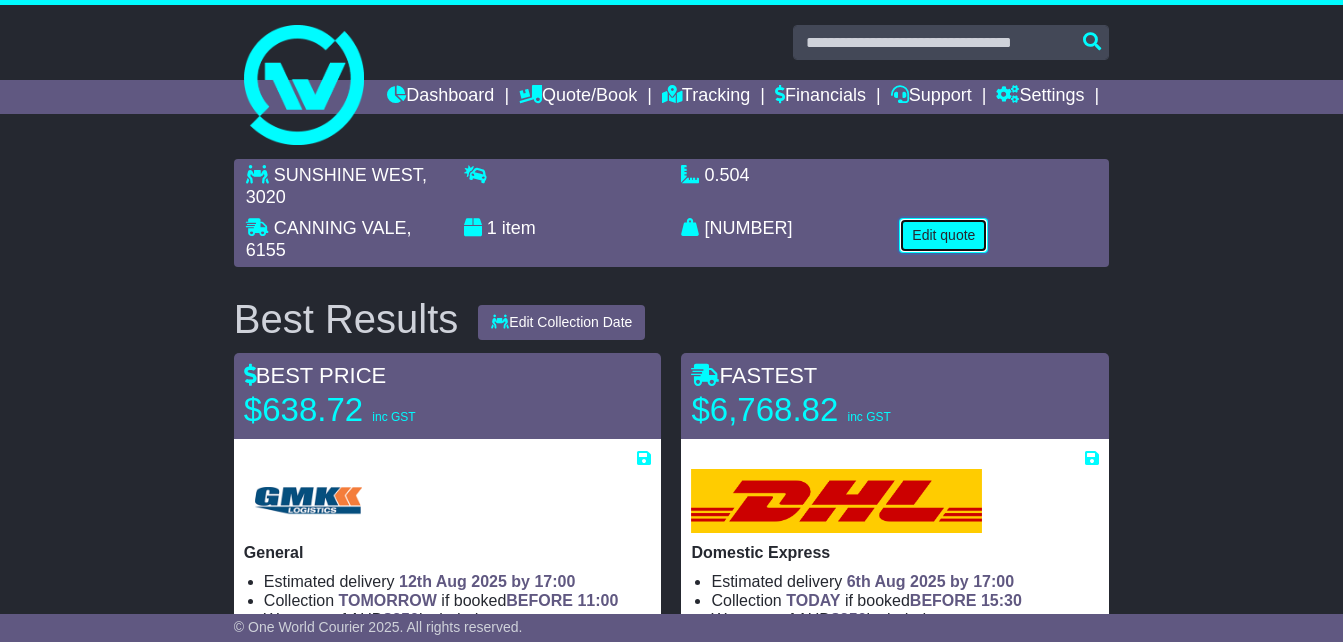 click on "Edit quote" at bounding box center (943, 235) 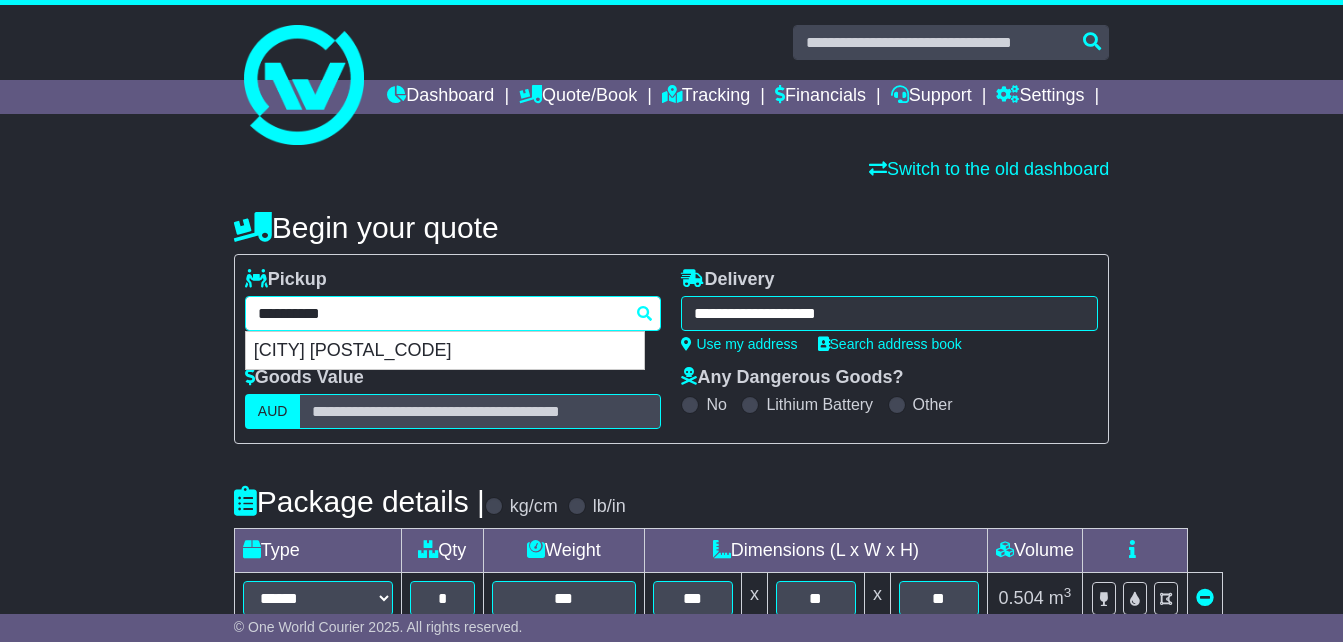 click on "**********" at bounding box center (453, 313) 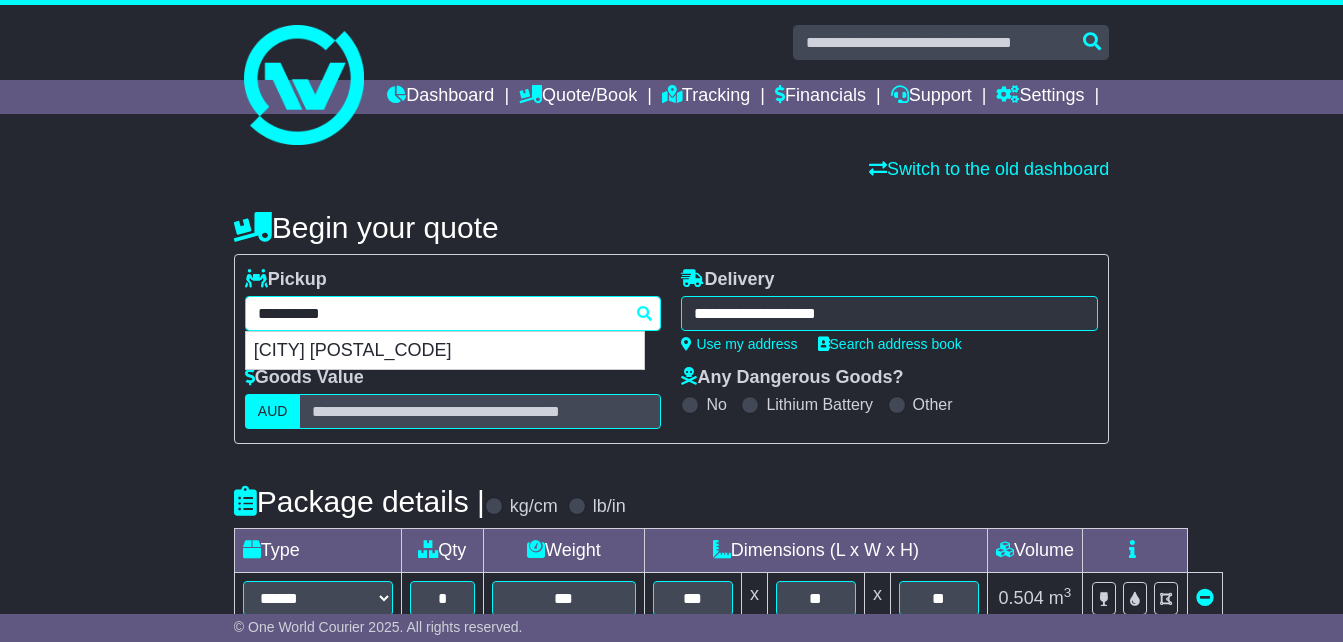 drag, startPoint x: 404, startPoint y: 343, endPoint x: 83, endPoint y: 322, distance: 321.6862 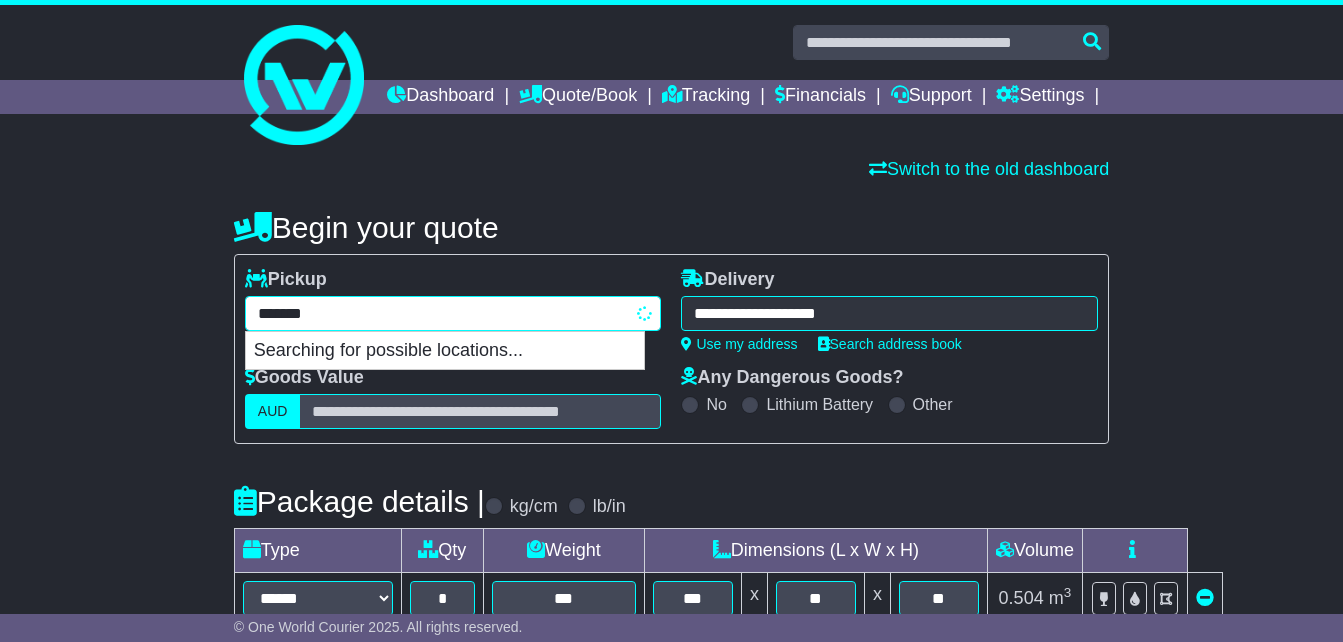 type on "********" 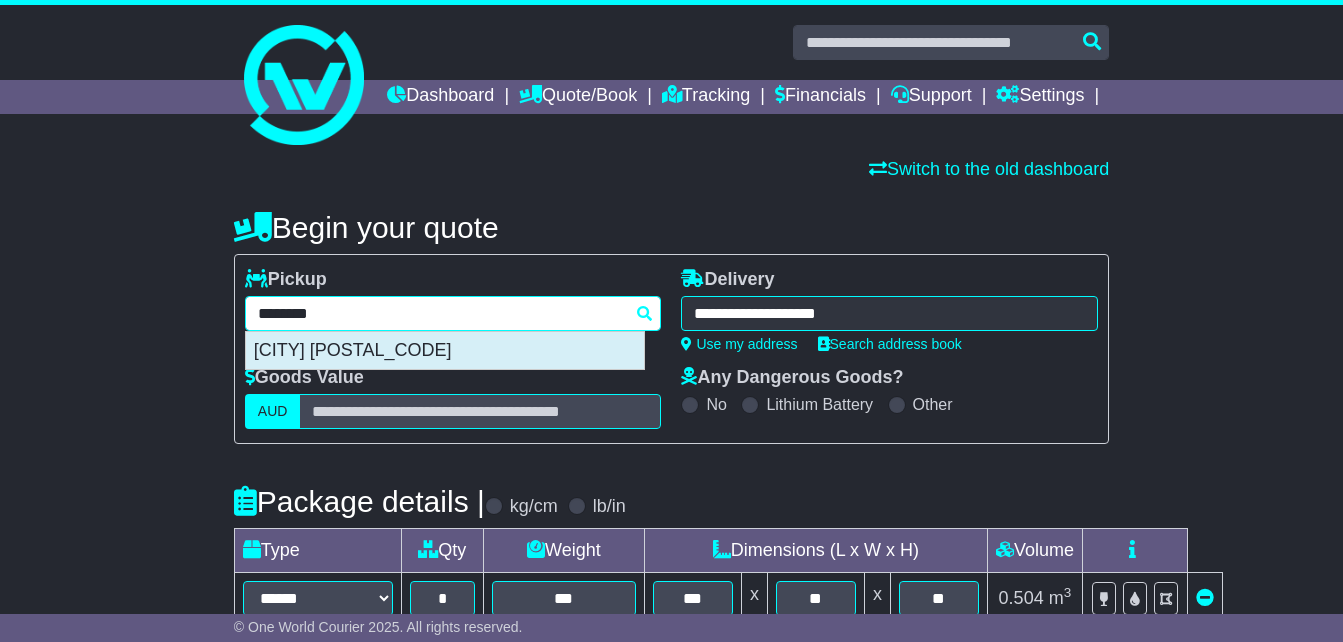 click on "[CITY] [POSTAL_CODE]" at bounding box center (445, 351) 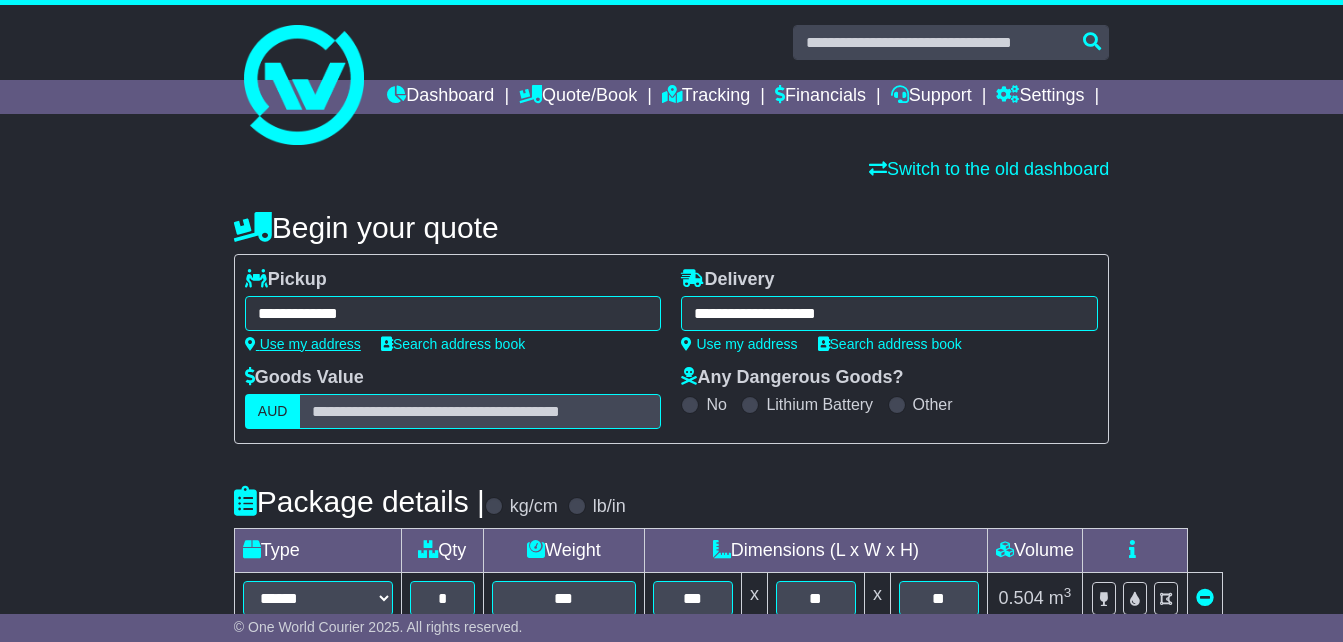type on "**********" 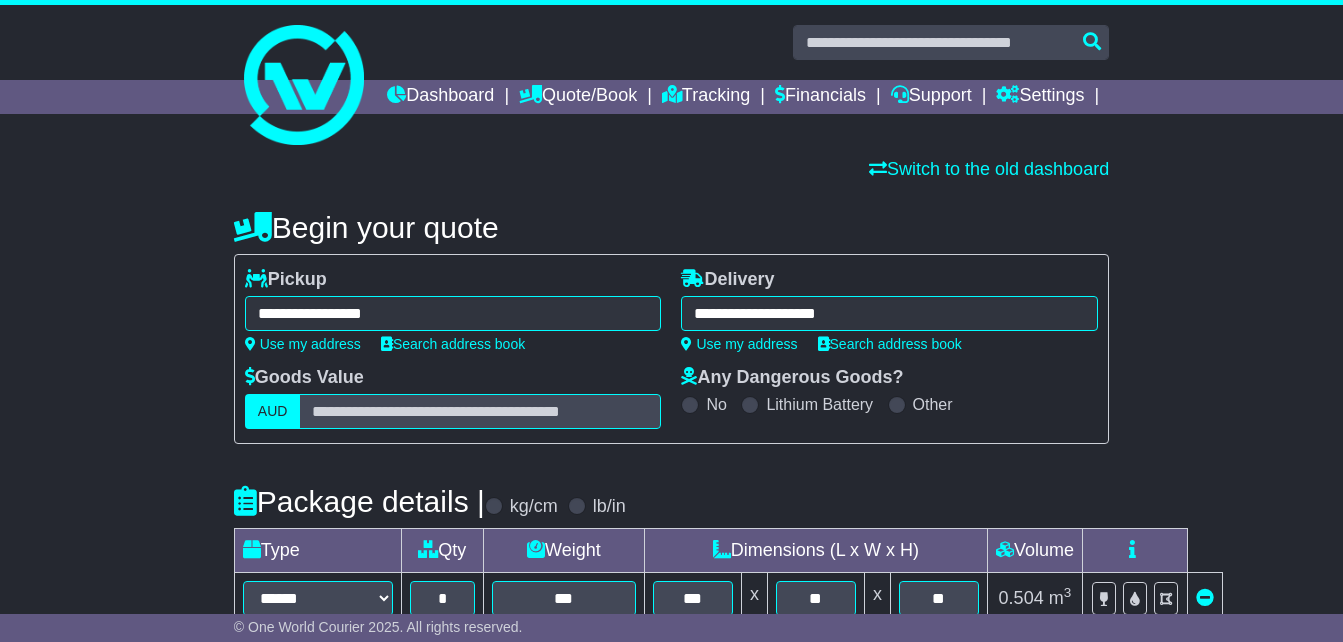 click on "**********" at bounding box center [889, 313] 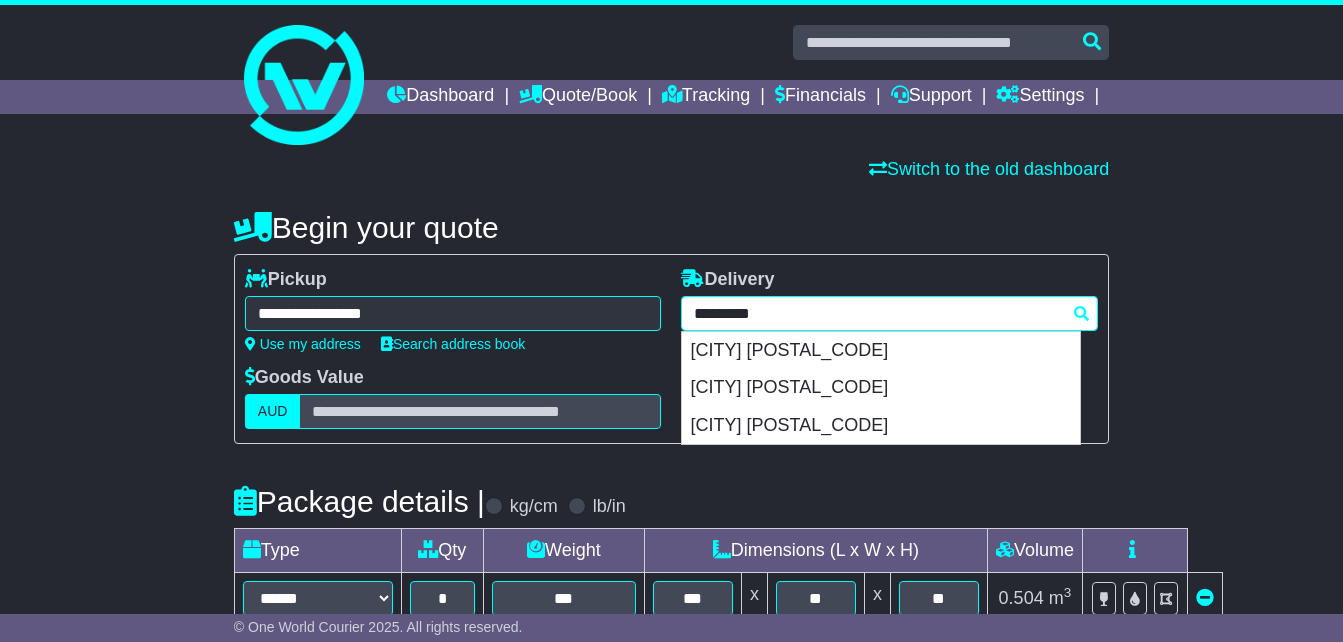 drag, startPoint x: 646, startPoint y: 342, endPoint x: 499, endPoint y: 326, distance: 147.86818 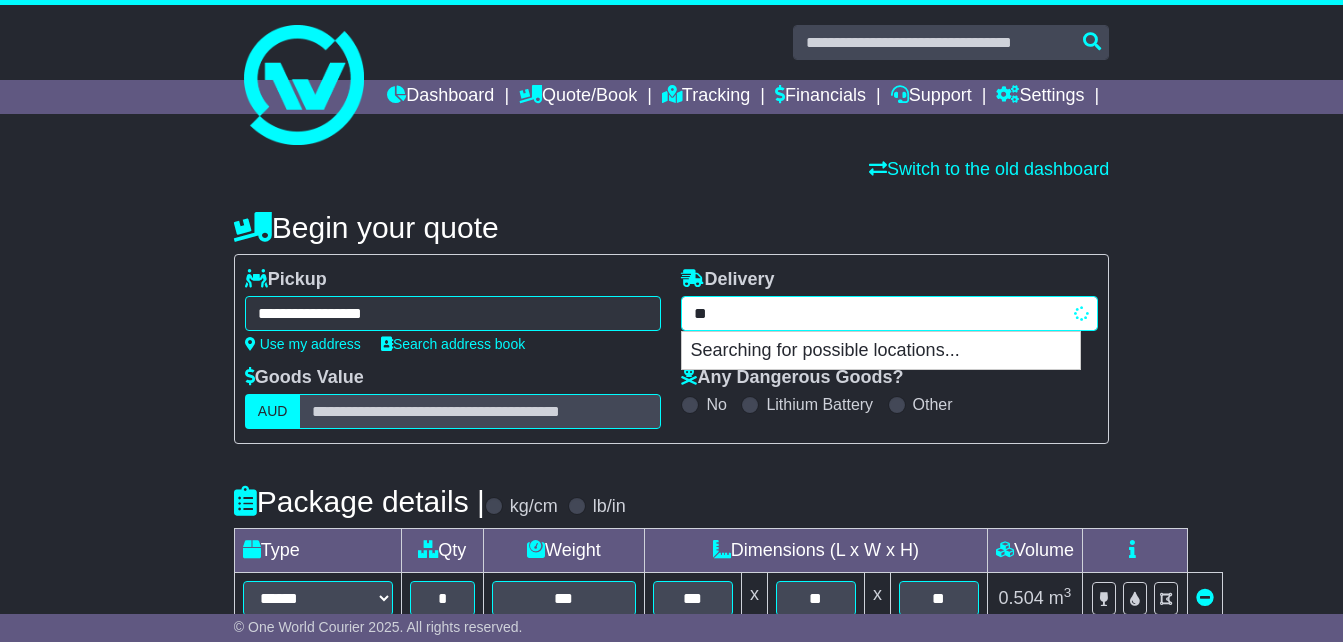type on "*" 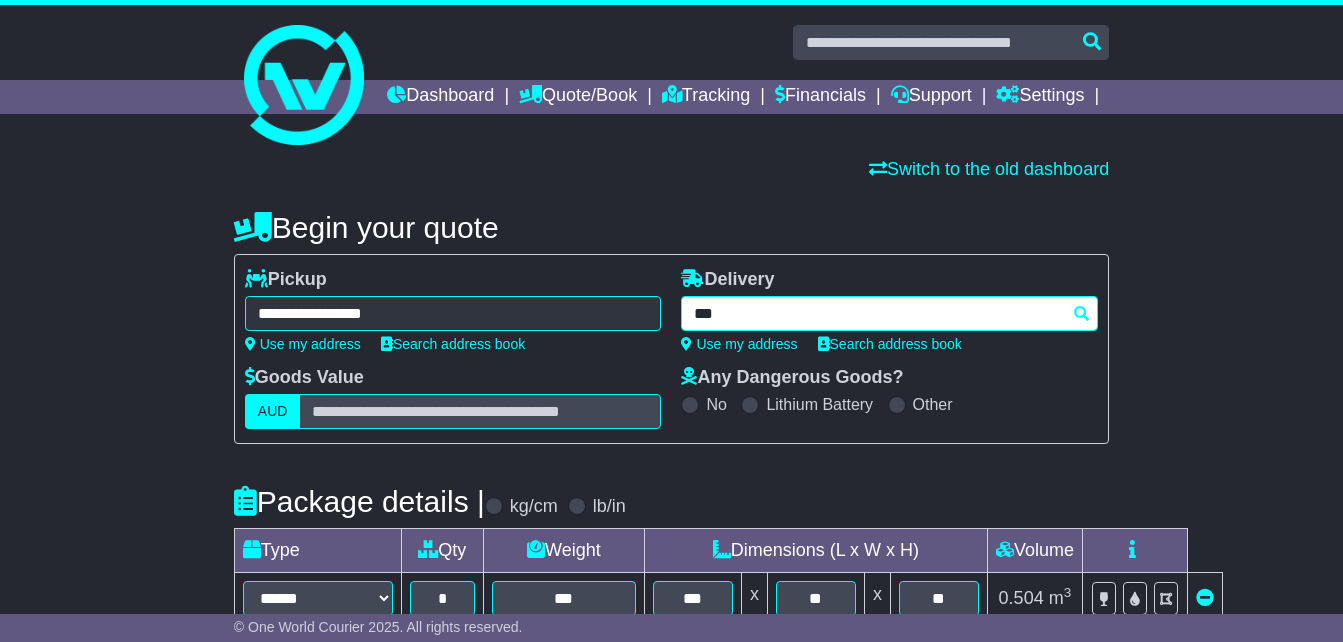 type on "****" 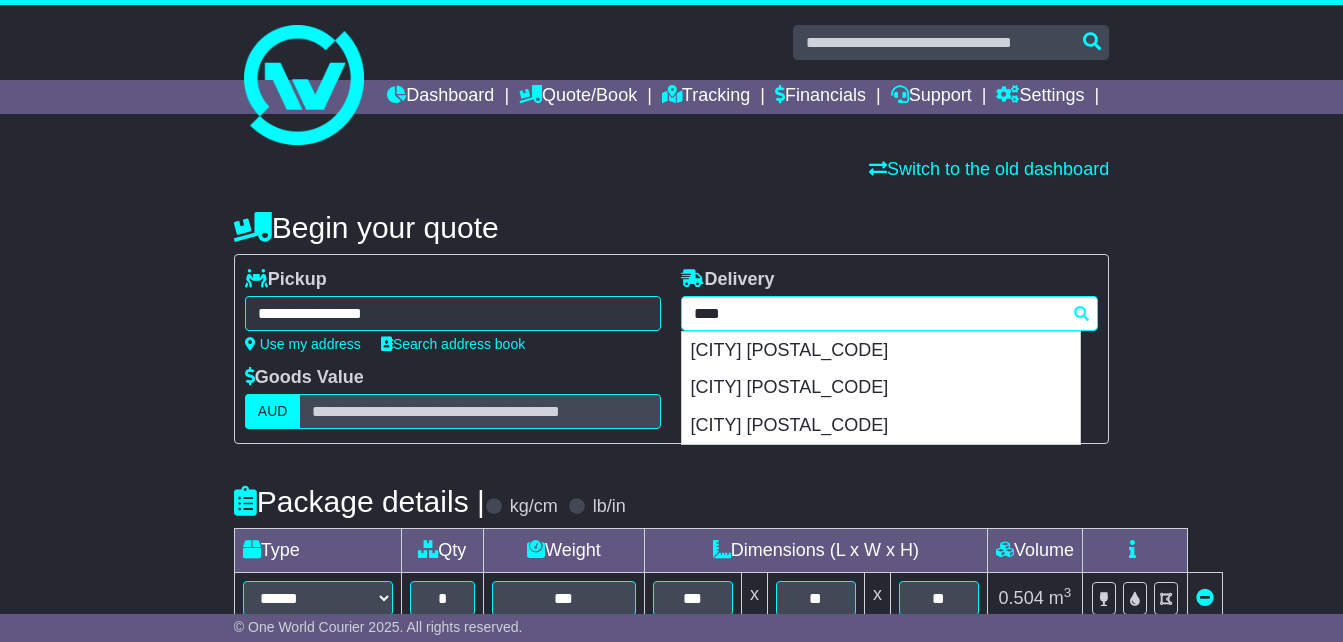 click on "[CITY] [POSTAL_CODE]" at bounding box center (881, 426) 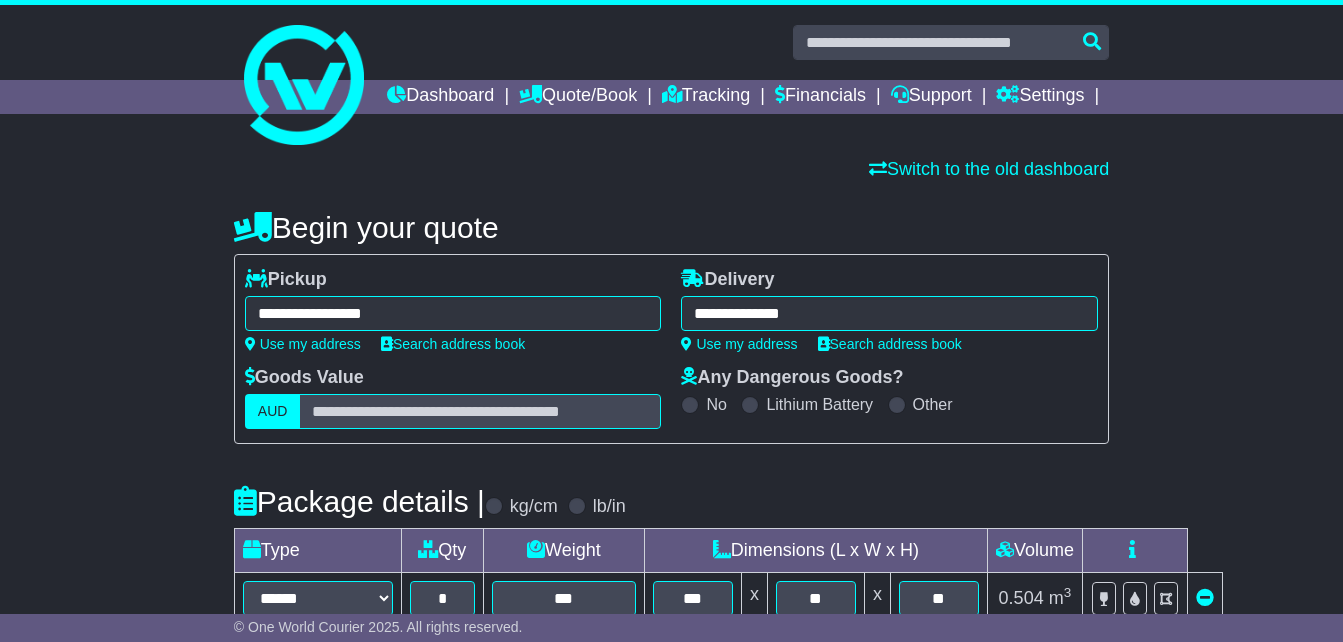 type on "**********" 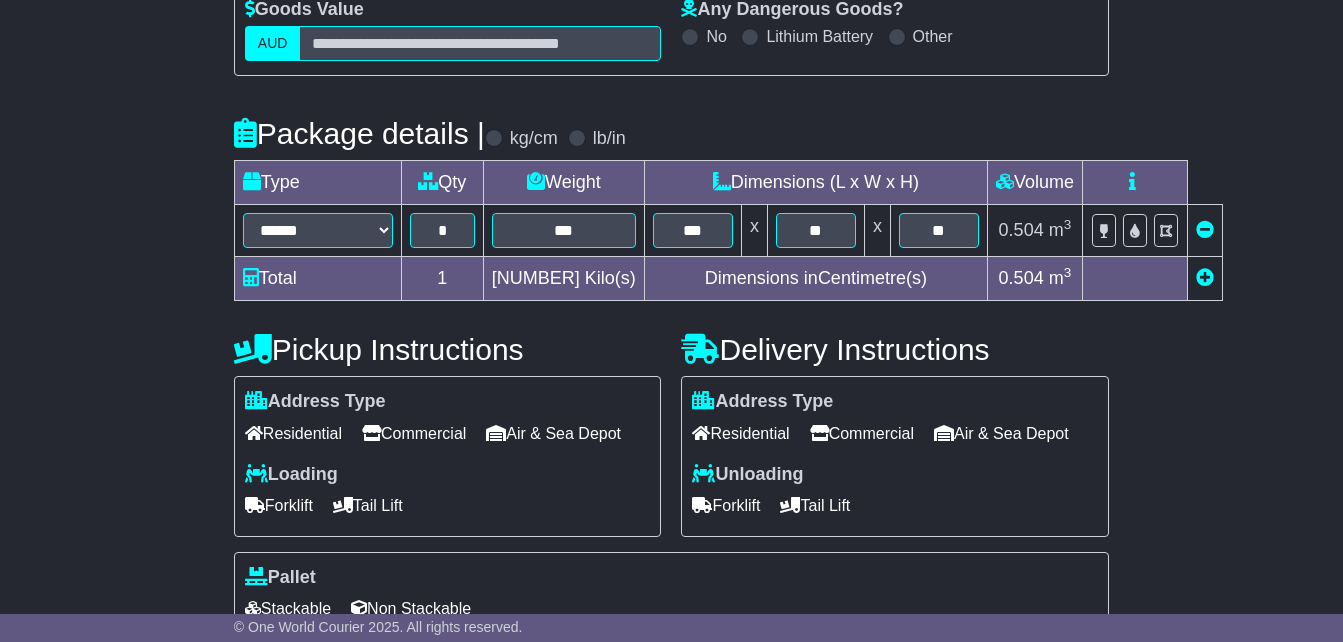 scroll, scrollTop: 400, scrollLeft: 0, axis: vertical 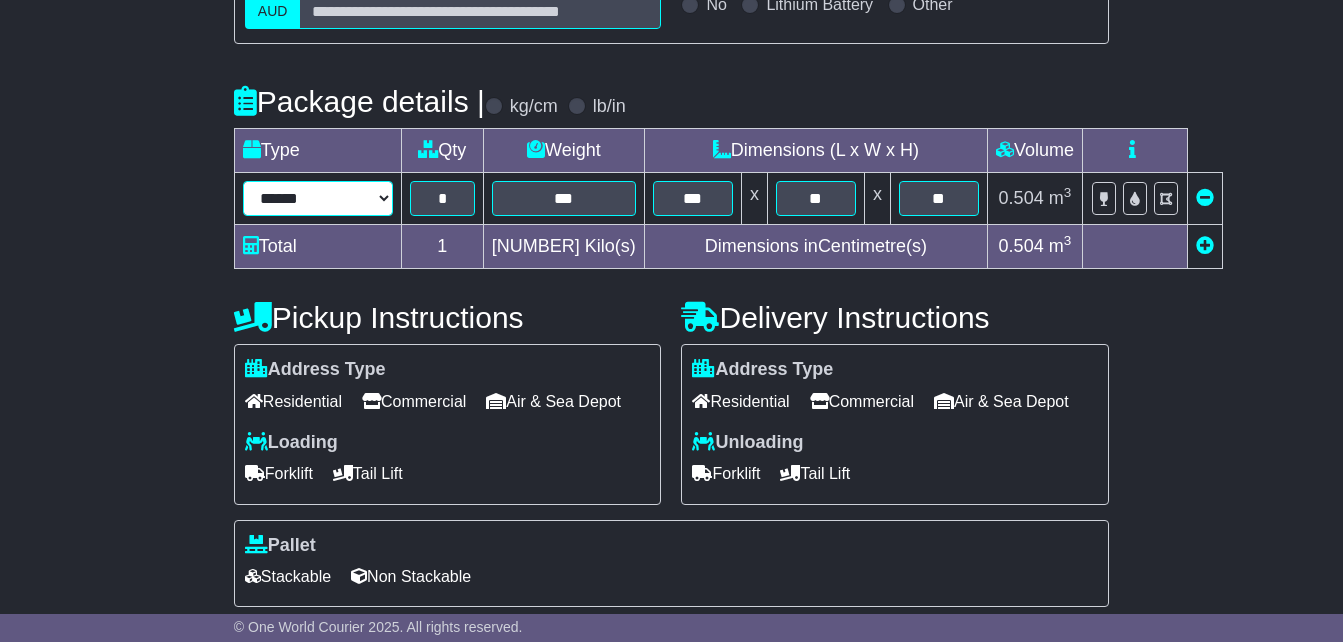 click on "**********" at bounding box center [318, 198] 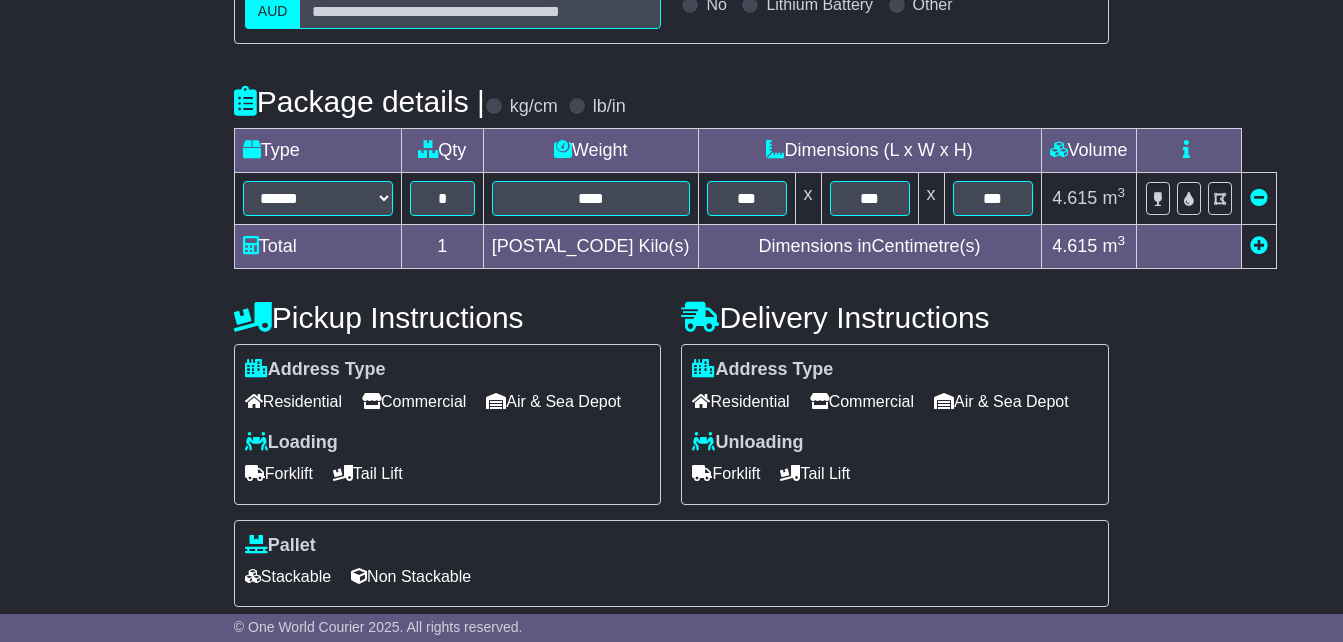 click at bounding box center [1259, 245] 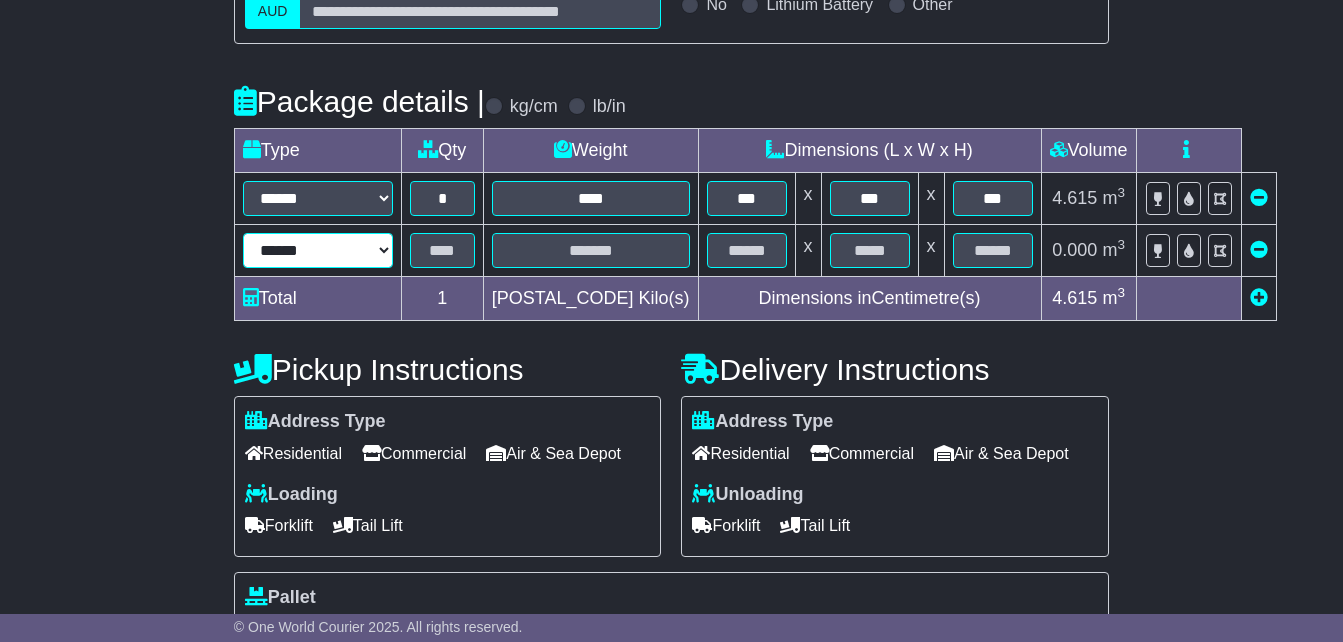 click on "**********" at bounding box center (318, 250) 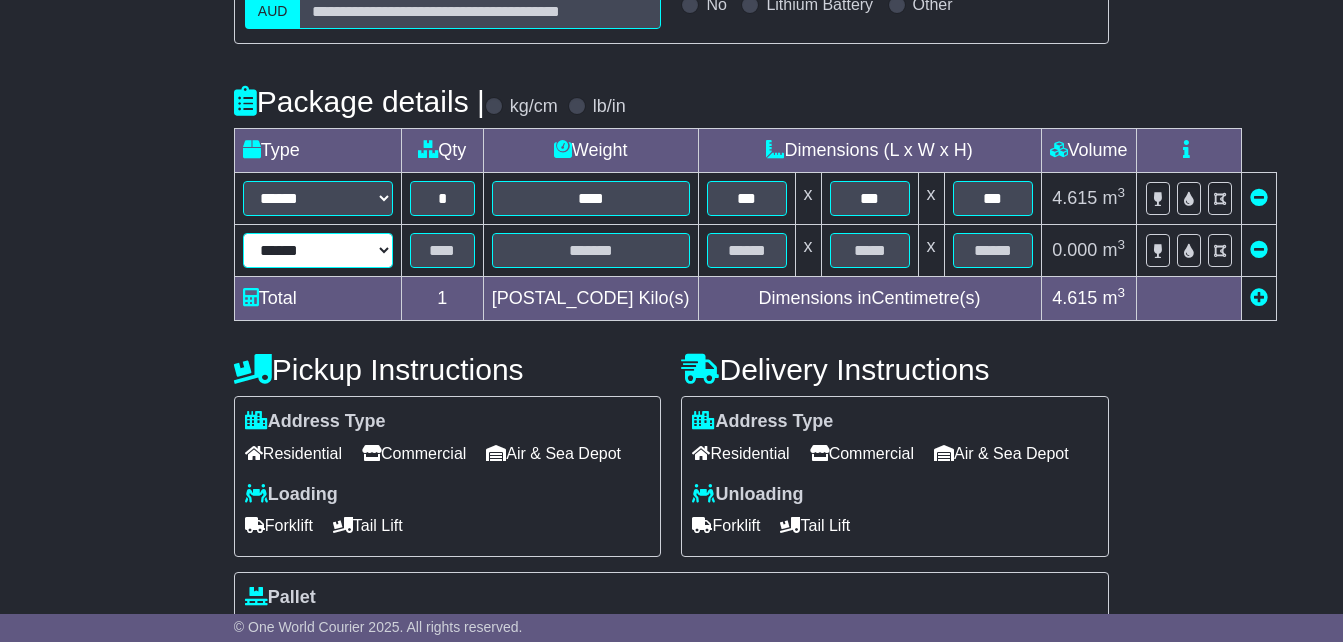 select on "*****" 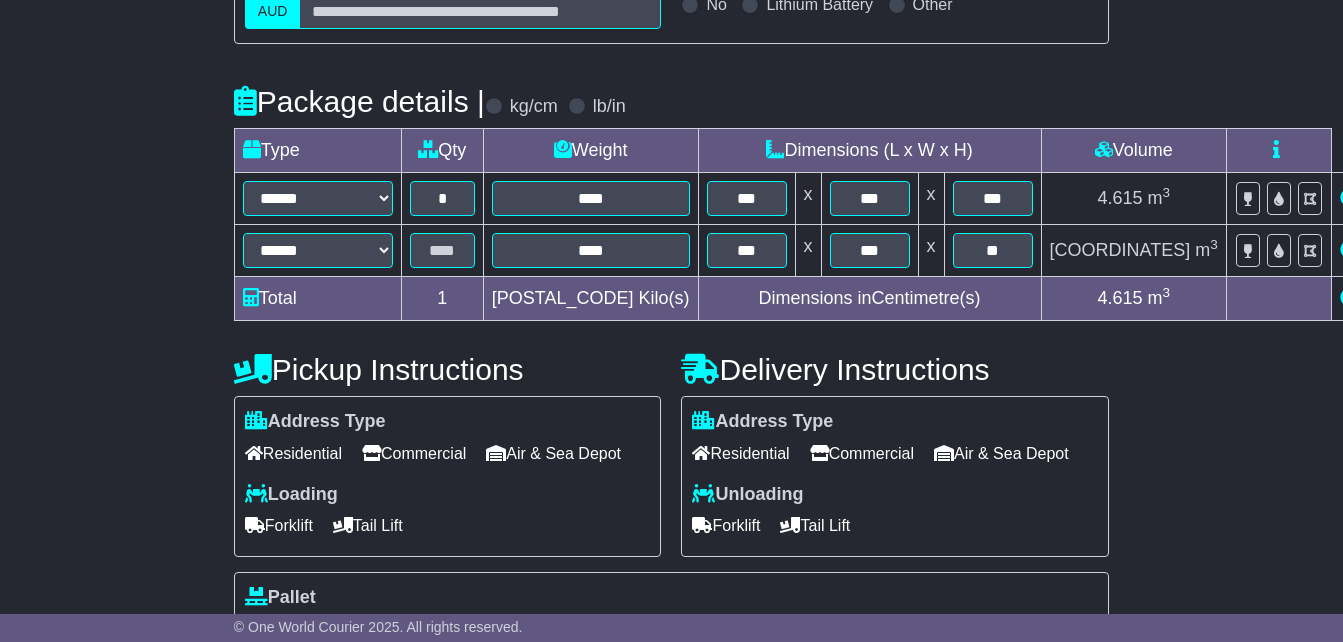 click at bounding box center [1349, 297] 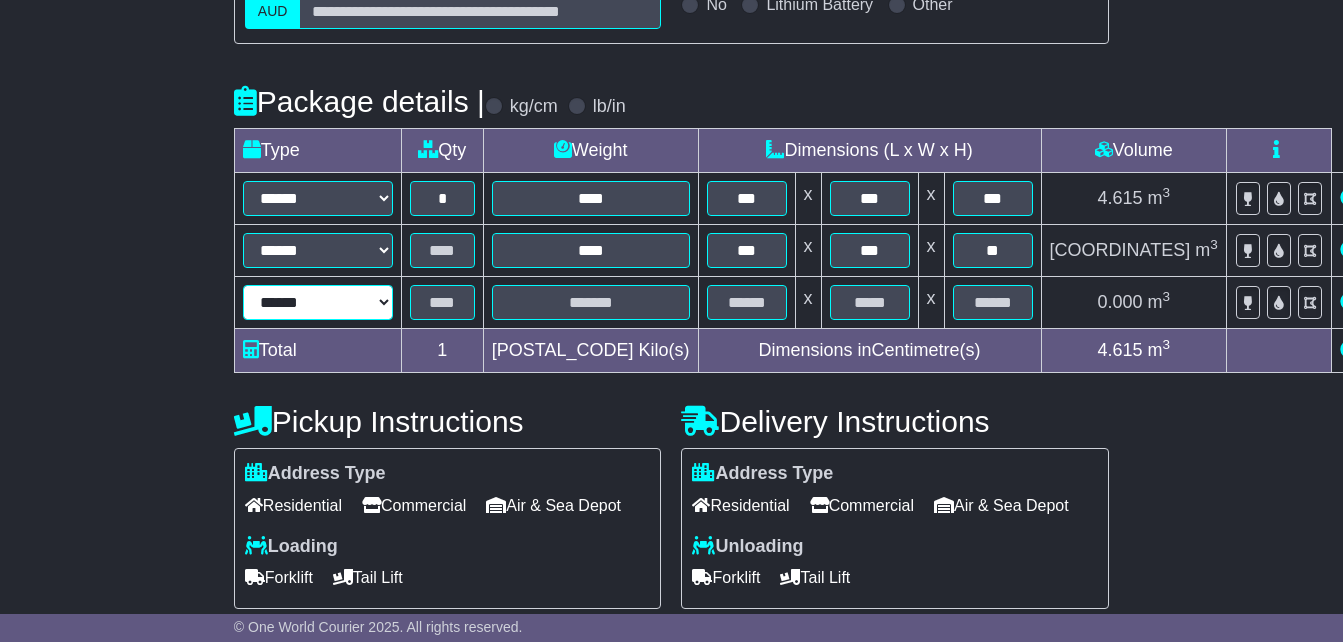 click on "**********" at bounding box center (318, 302) 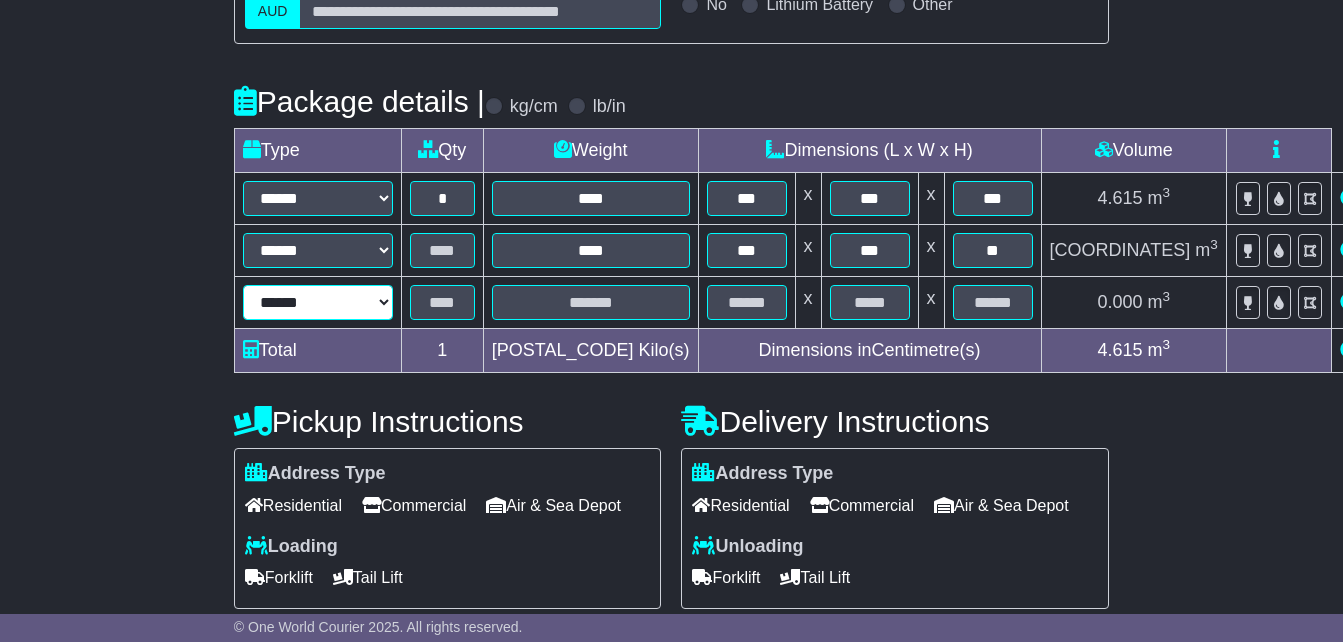 select on "*****" 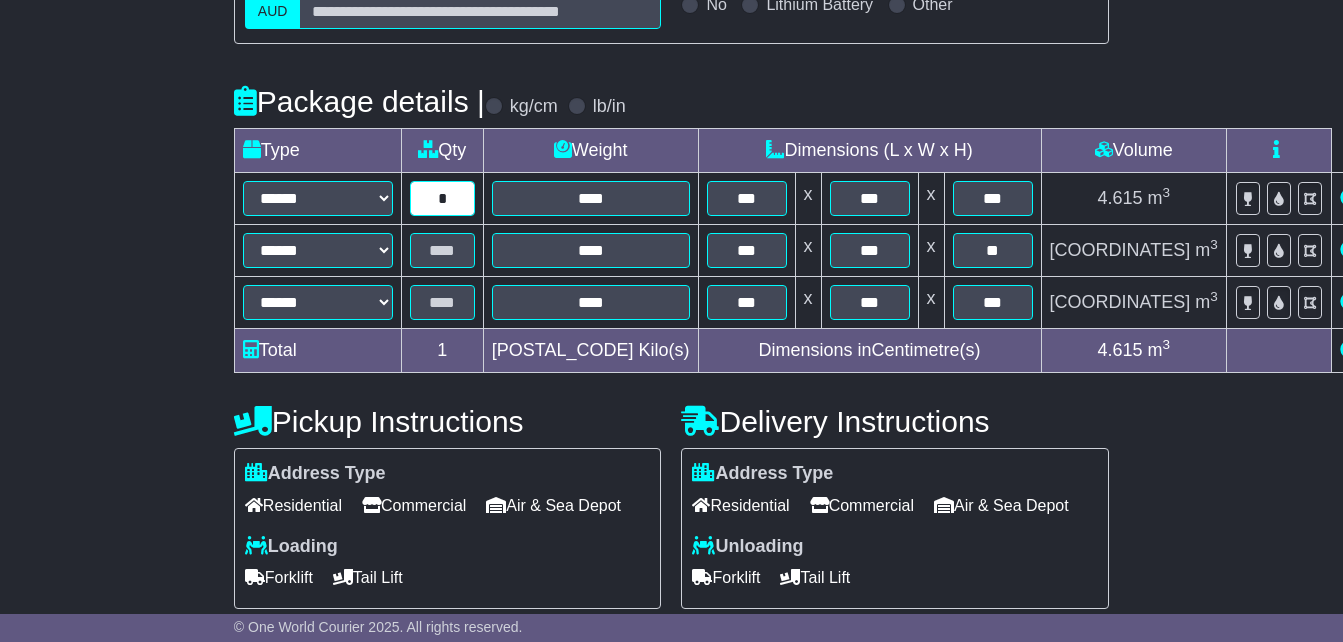 click on "[COORDINATES] m 3 3" at bounding box center (800, 199) 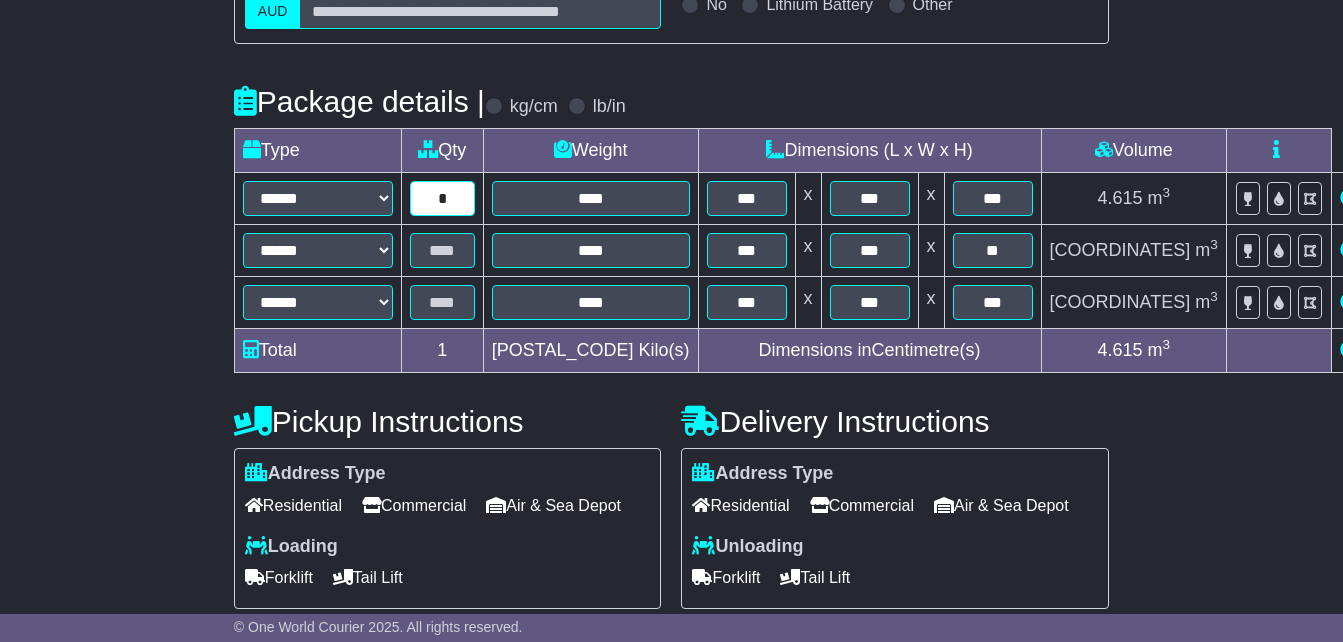 type on "*" 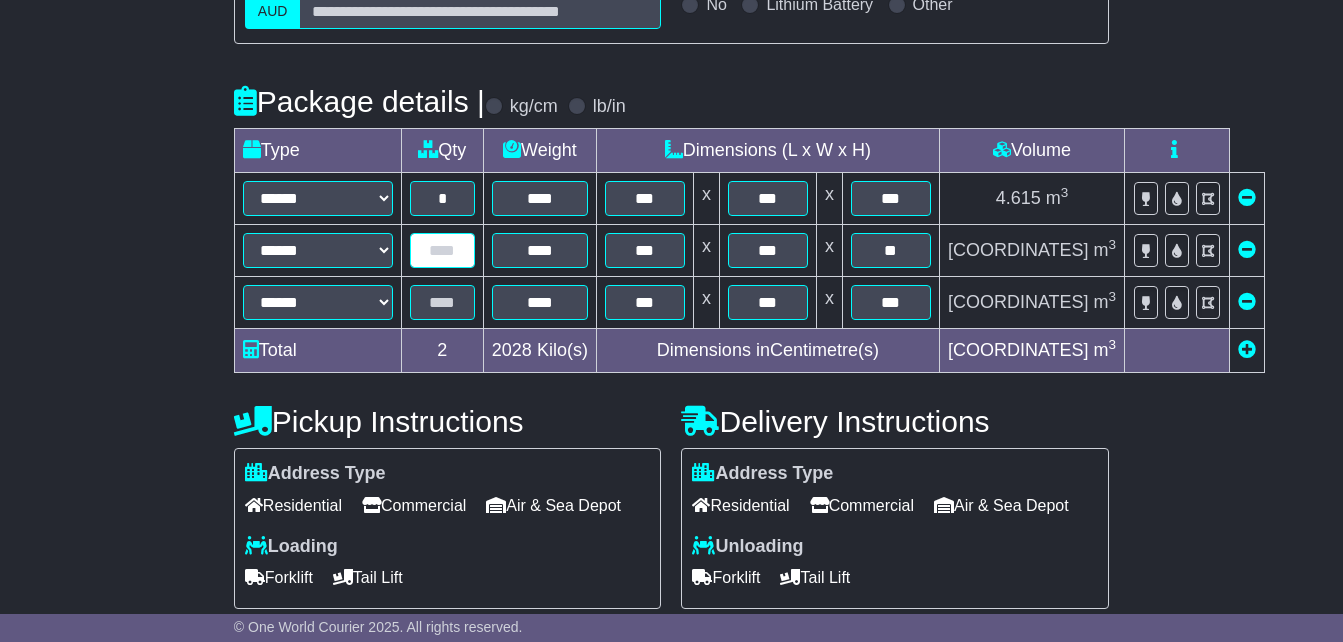 click at bounding box center (442, 250) 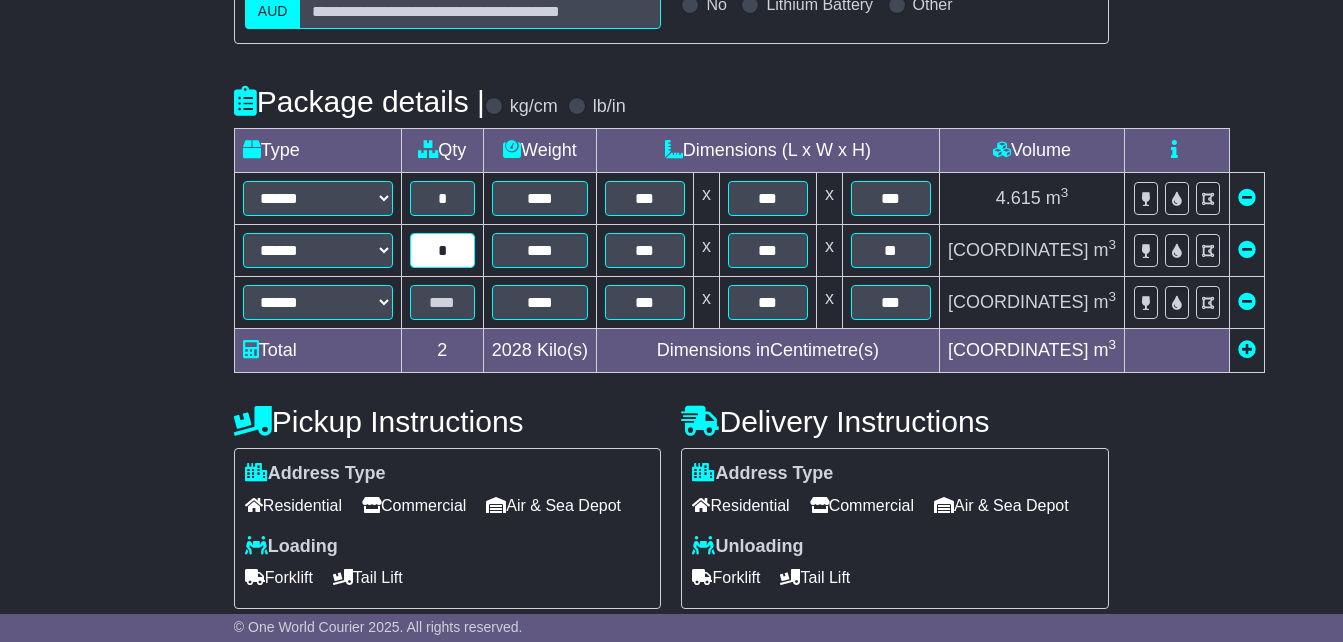 type on "*" 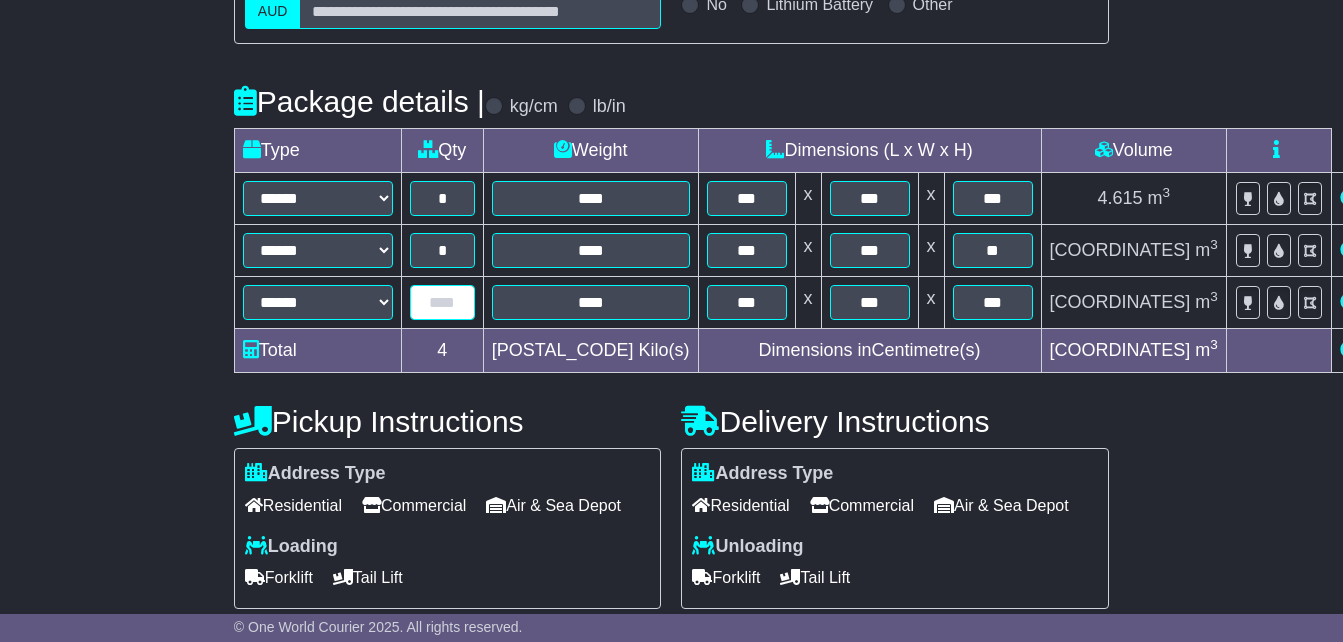 click at bounding box center [442, 302] 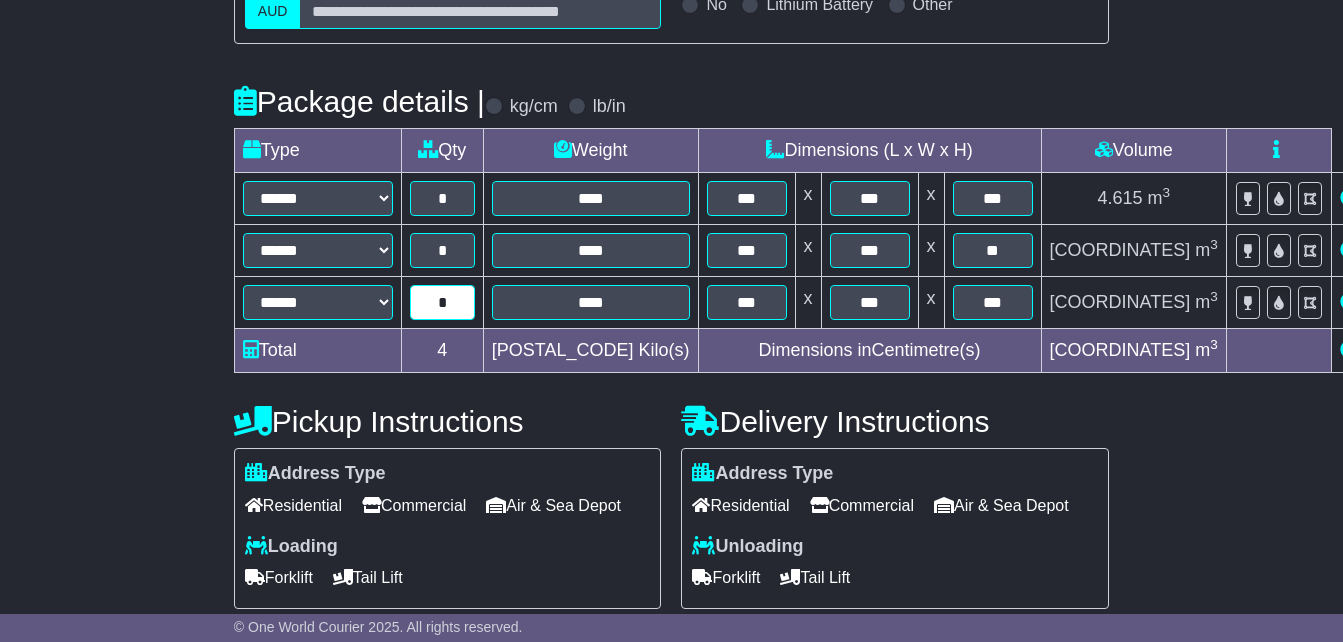 type on "*" 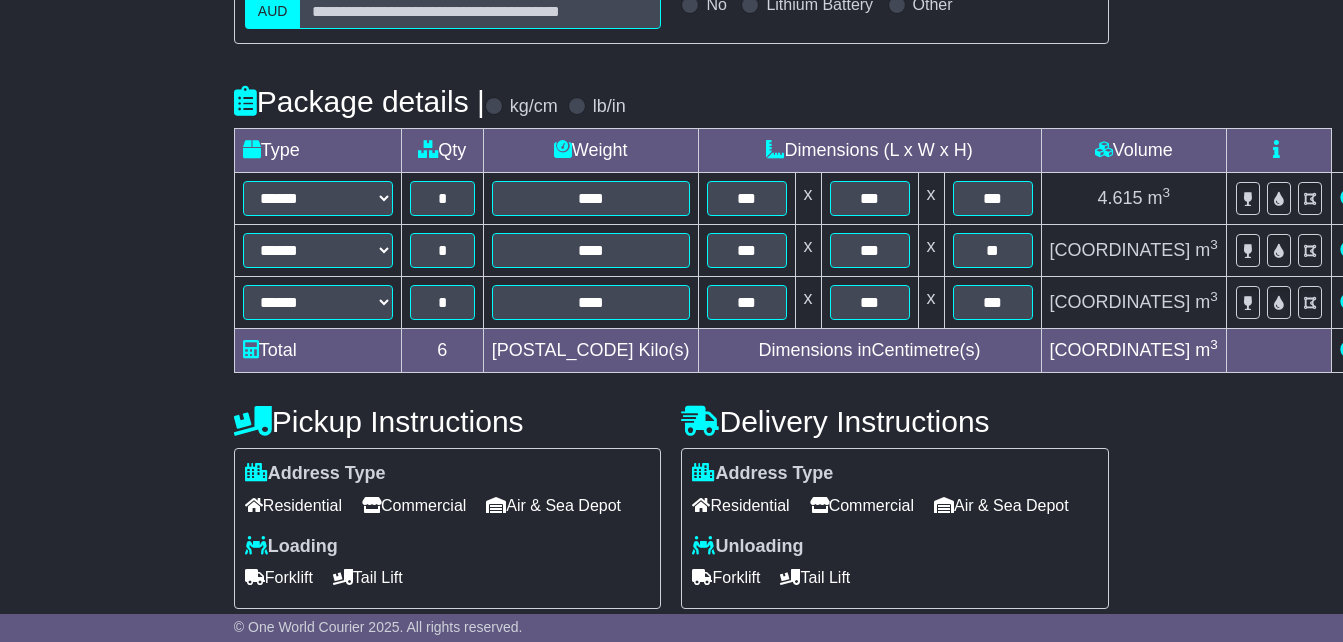 click at bounding box center [1349, 349] 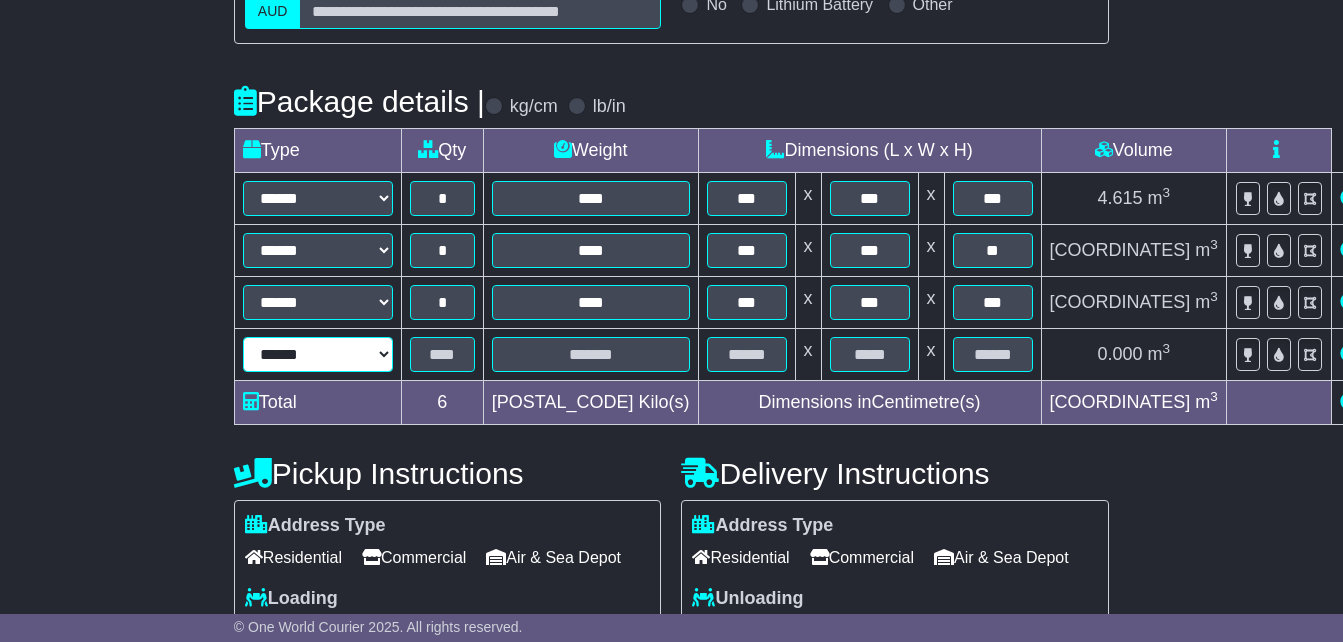click on "**********" at bounding box center [318, 354] 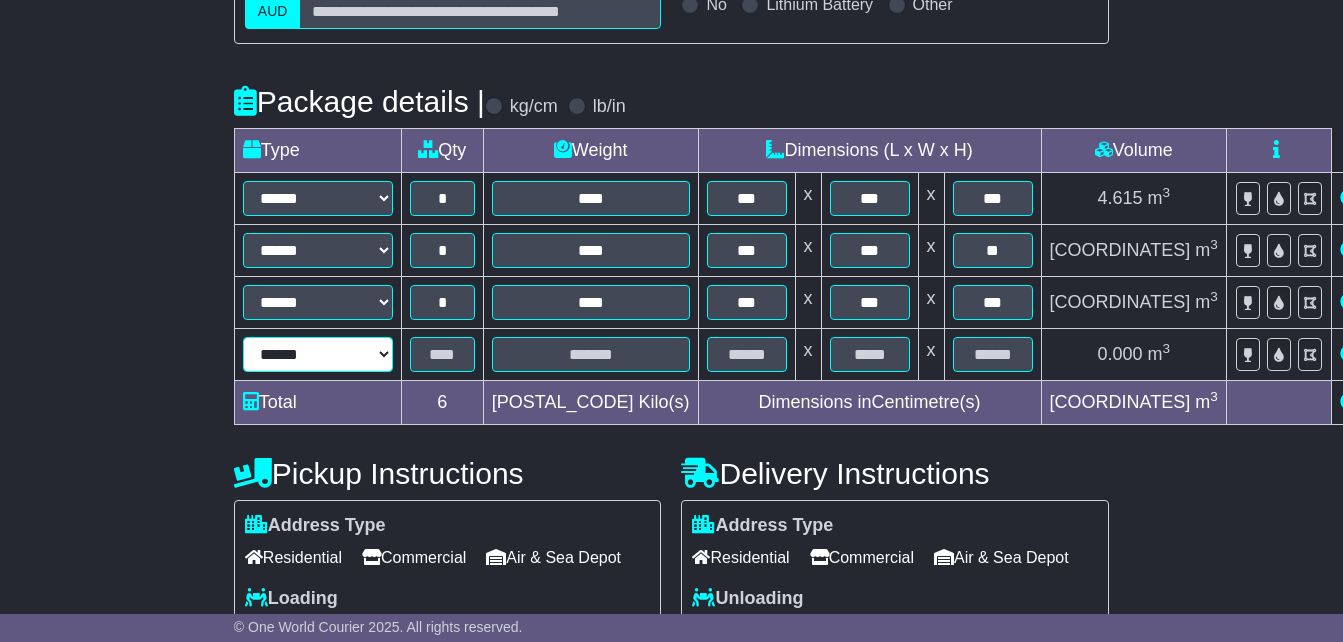 select on "*****" 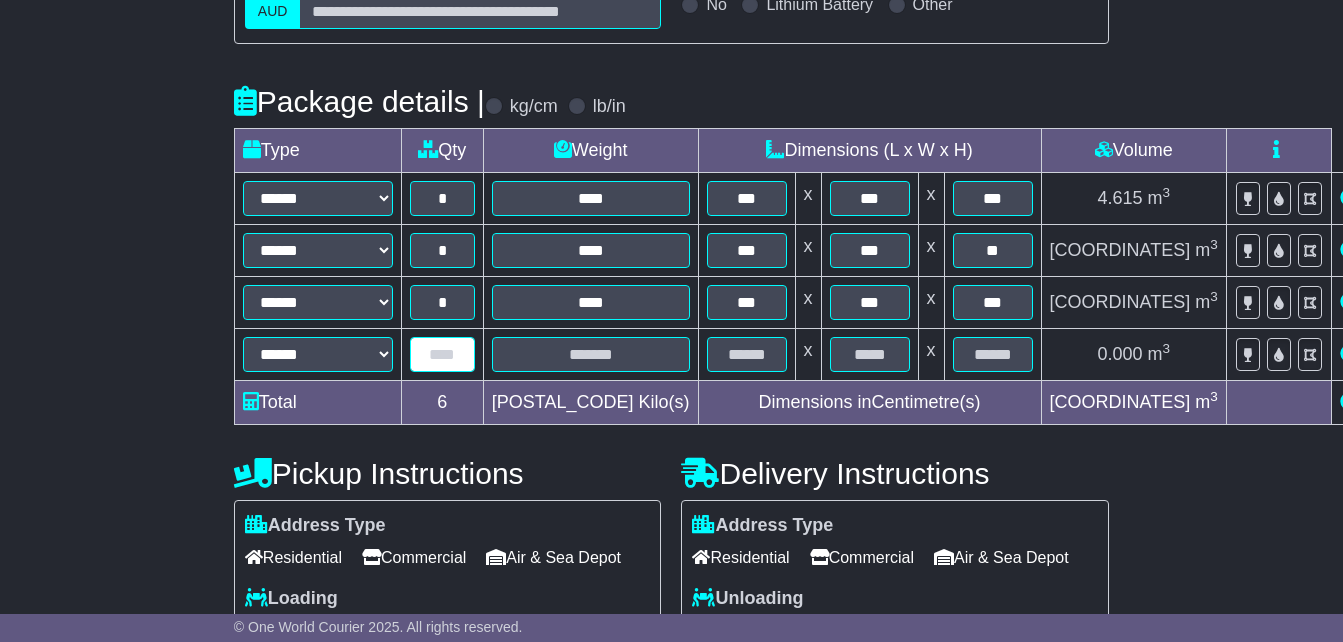 click at bounding box center (442, 354) 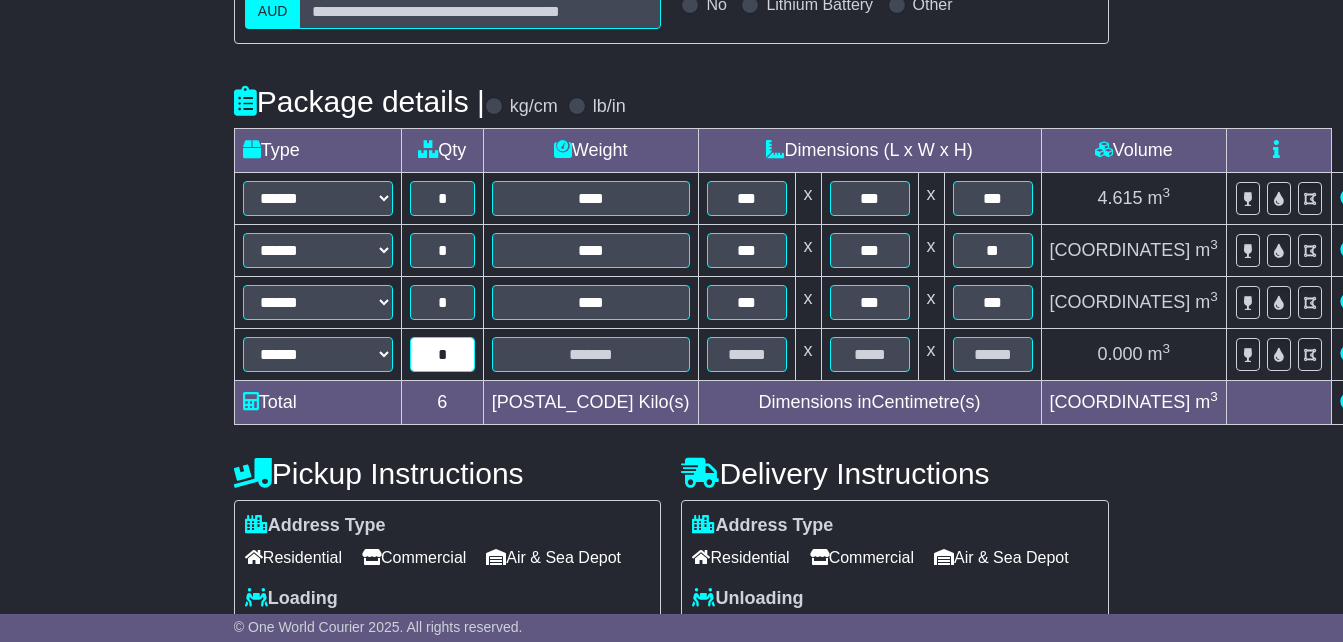 type on "*" 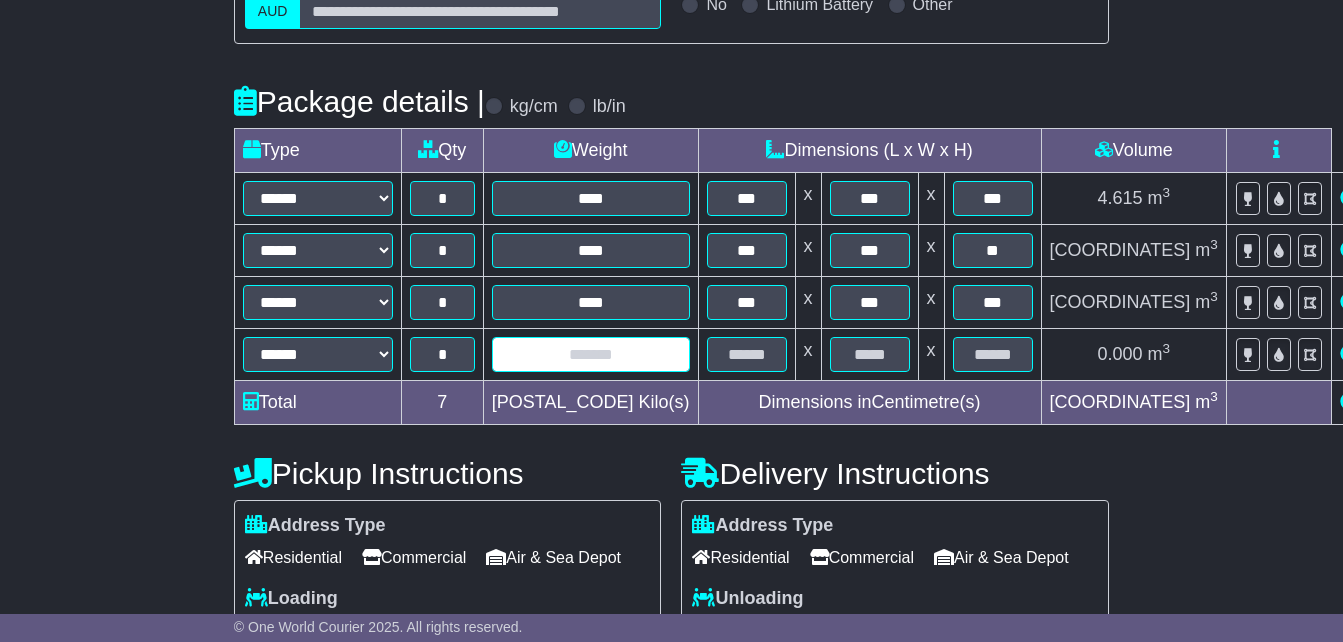 click at bounding box center (591, 354) 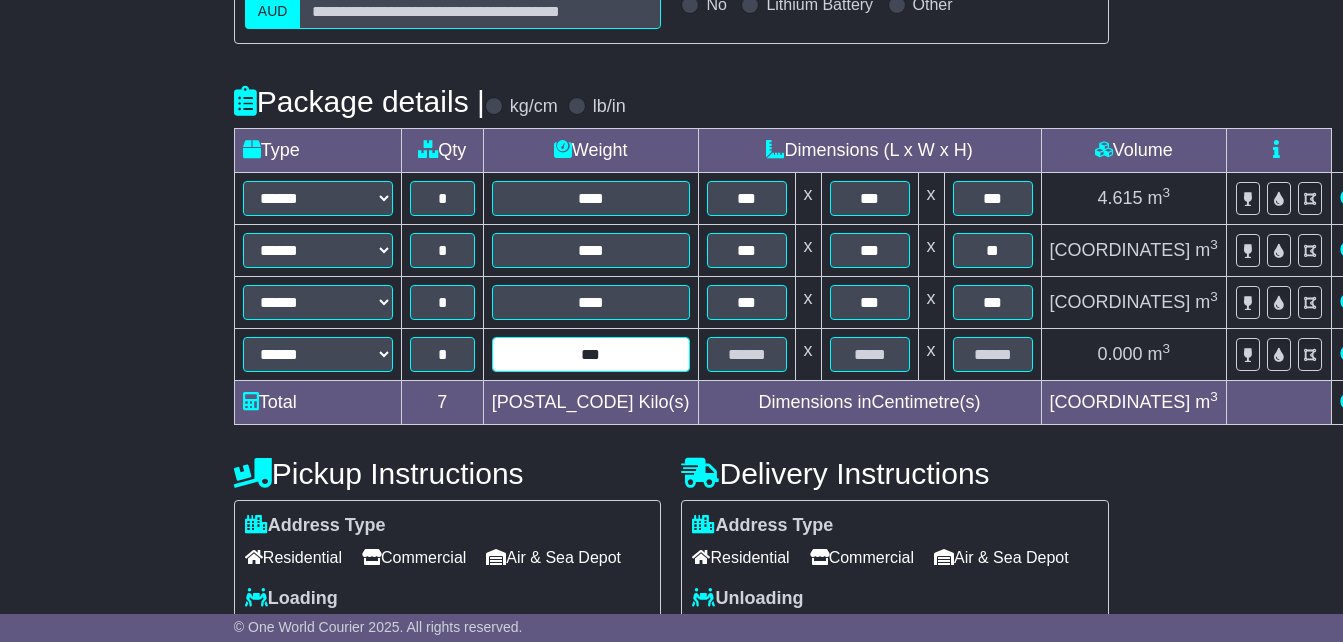 type on "***" 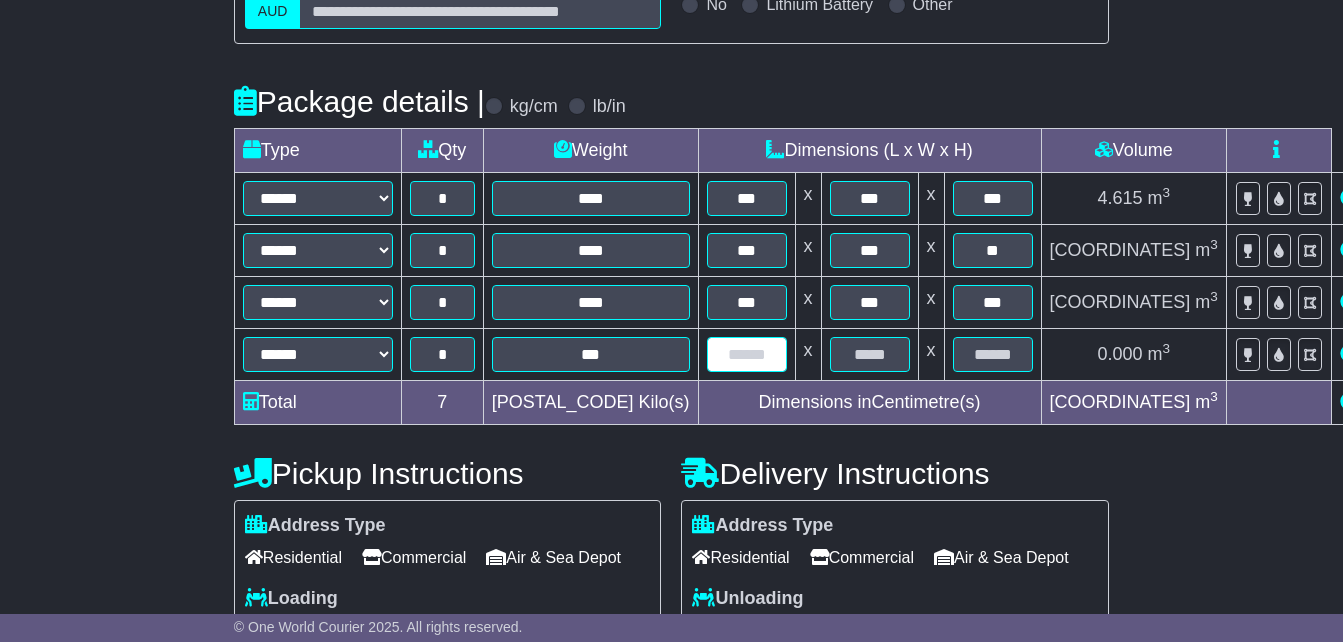 click at bounding box center (747, 354) 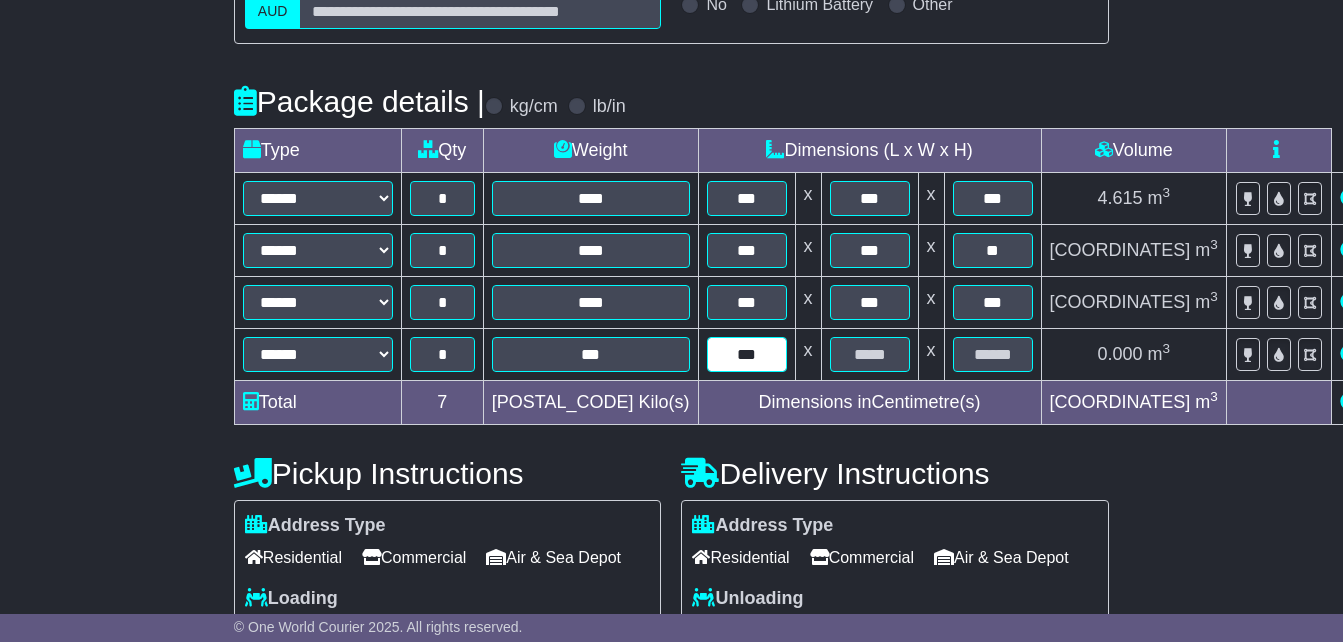 type on "***" 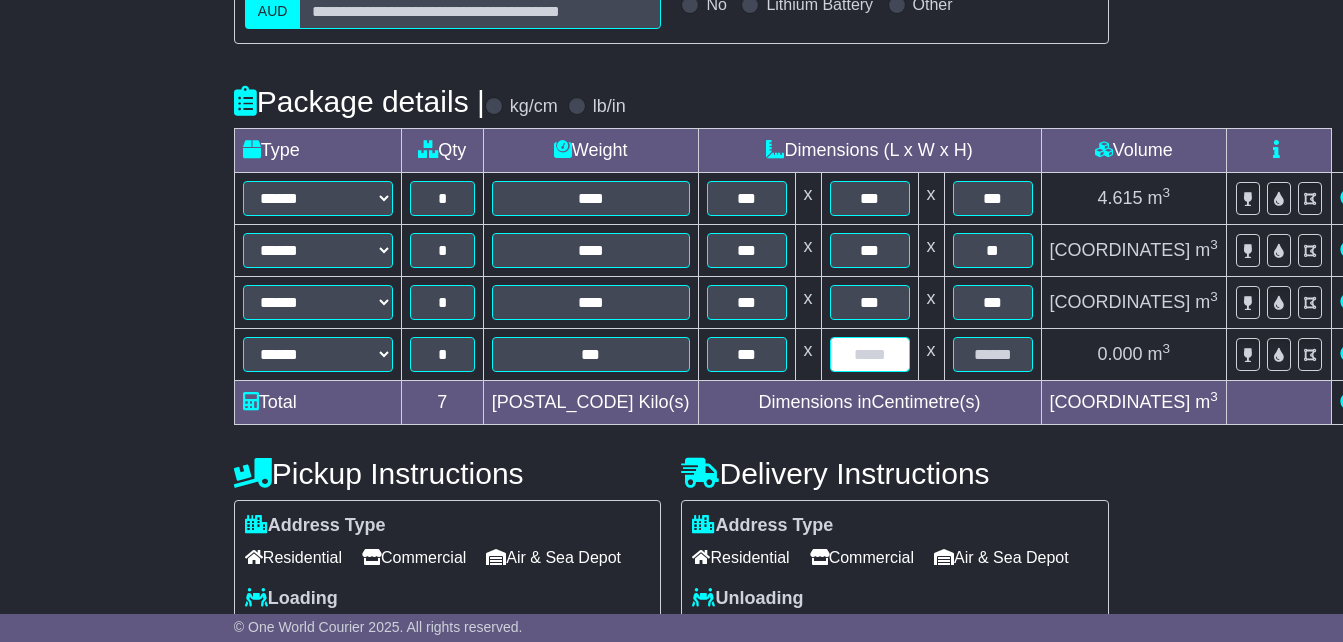 click at bounding box center [870, 354] 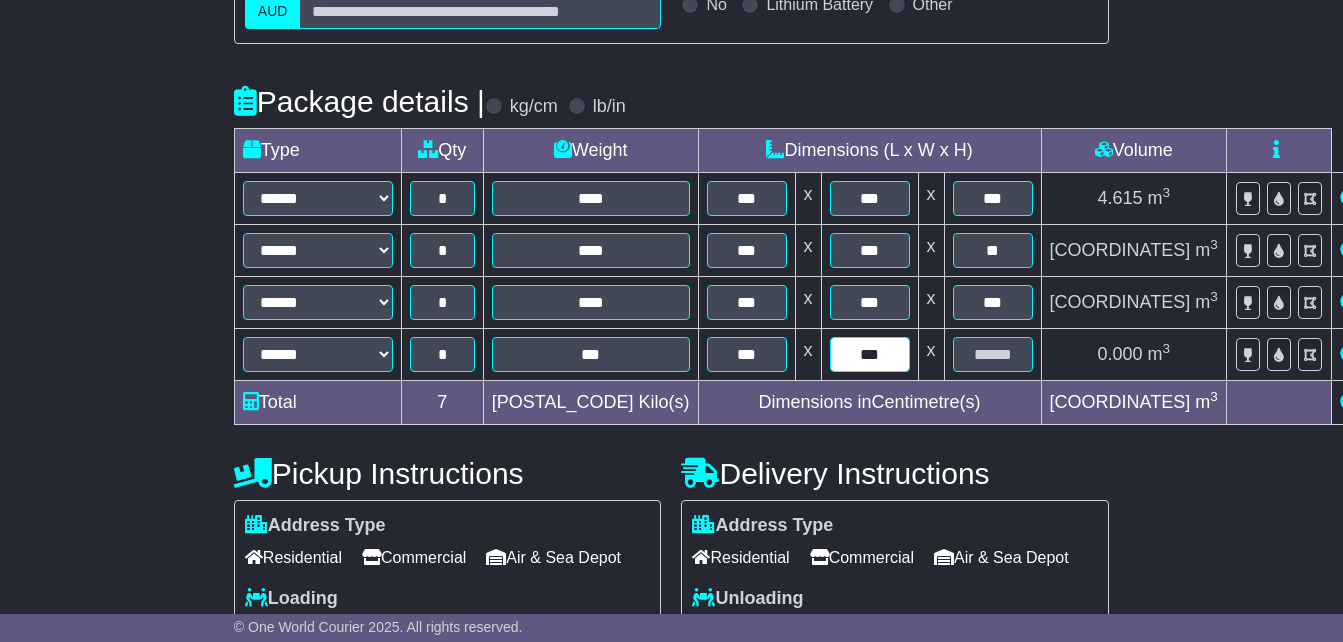 type on "***" 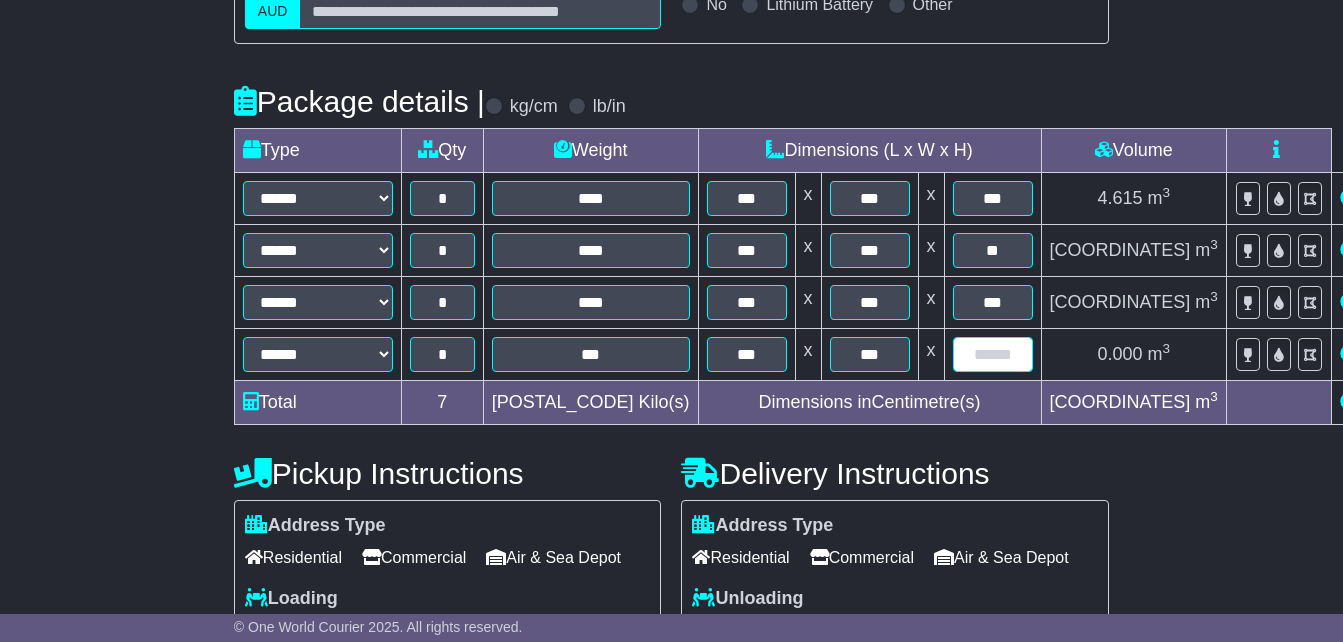 click at bounding box center [993, 354] 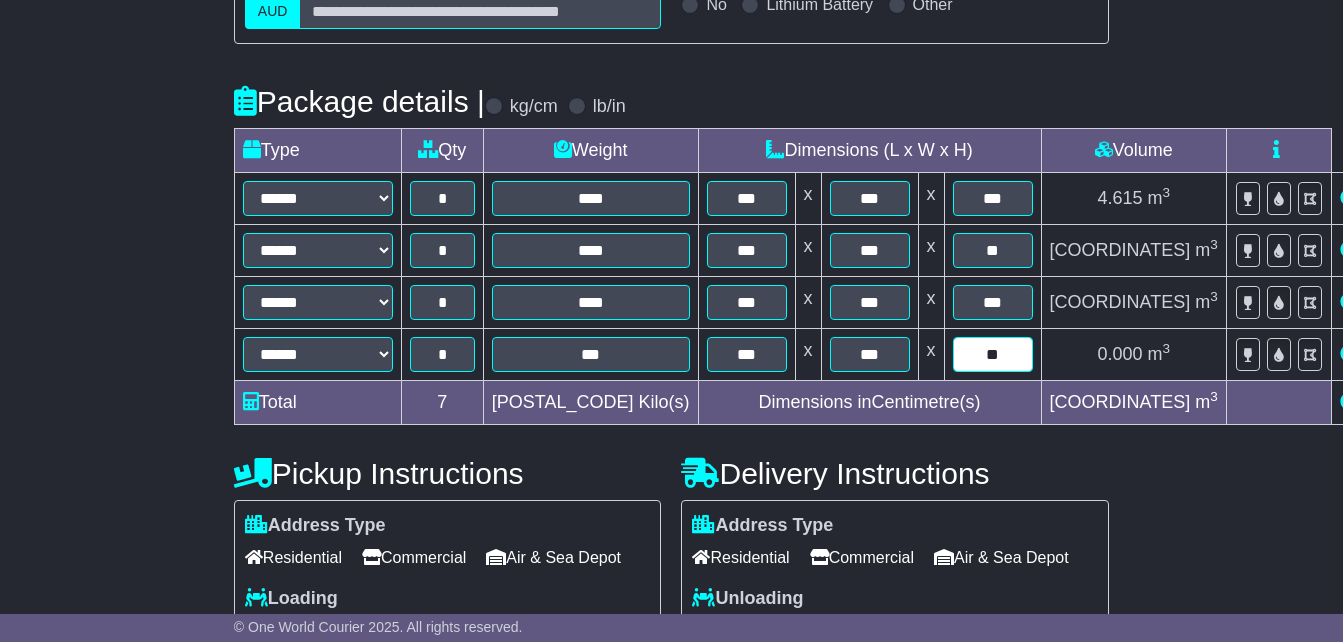 type on "**" 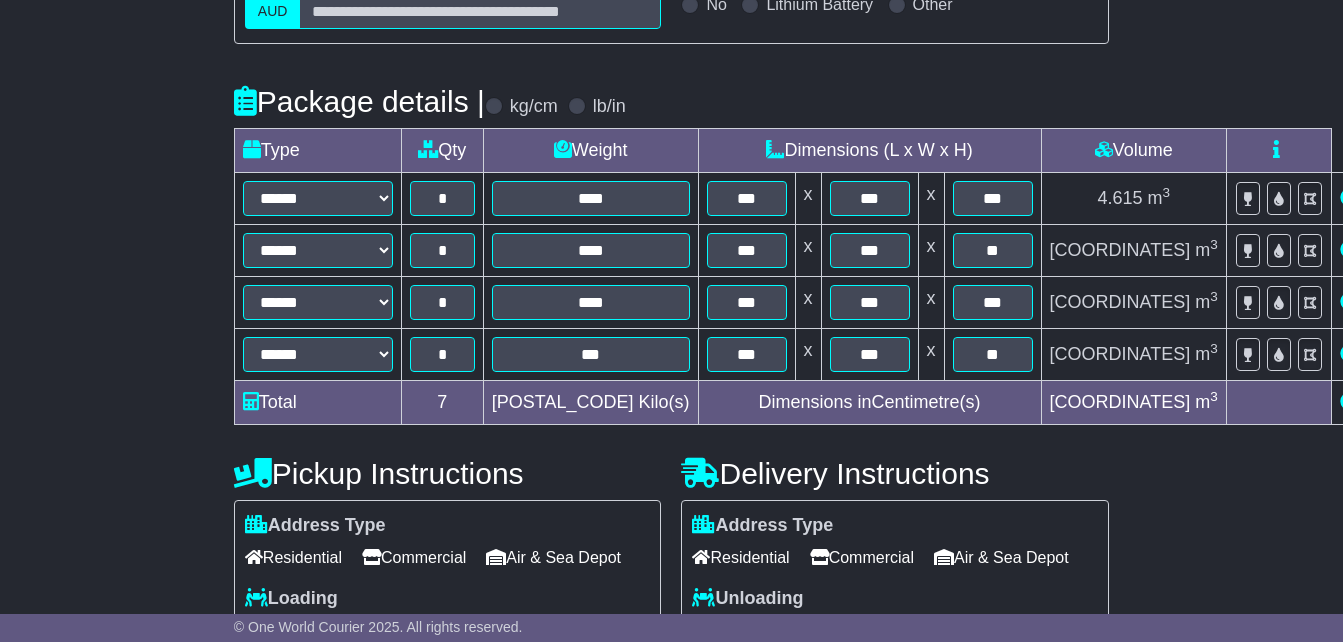 click at bounding box center (1349, 401) 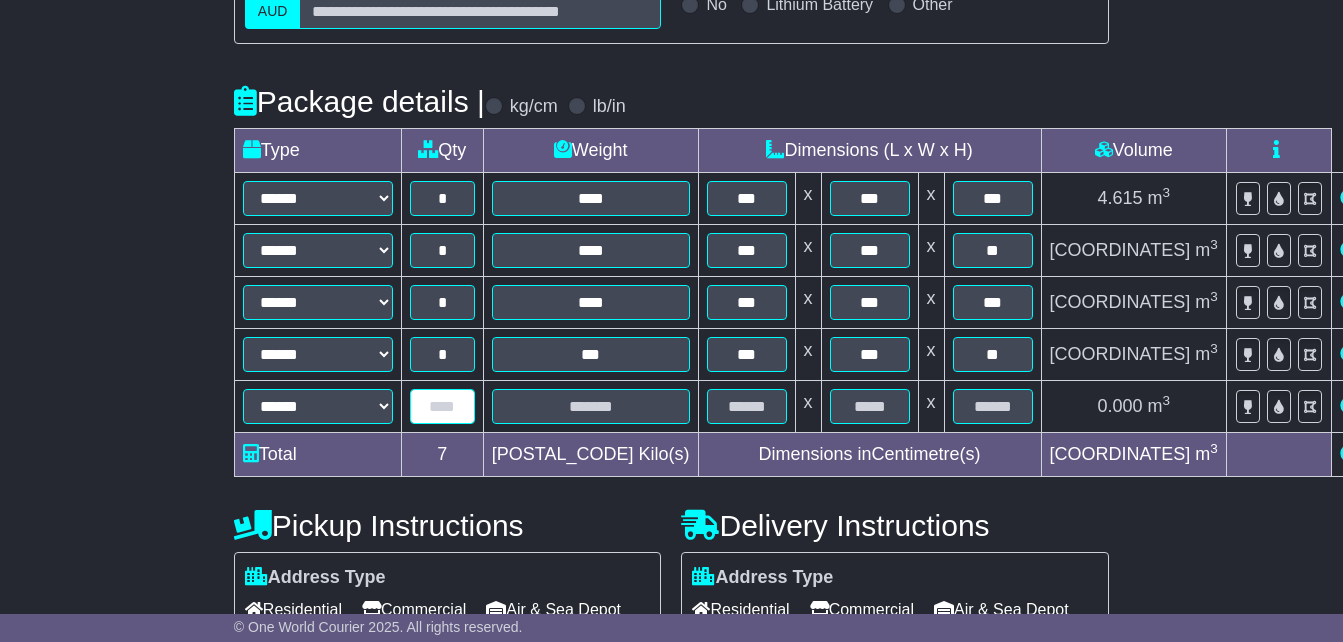 click at bounding box center [442, 406] 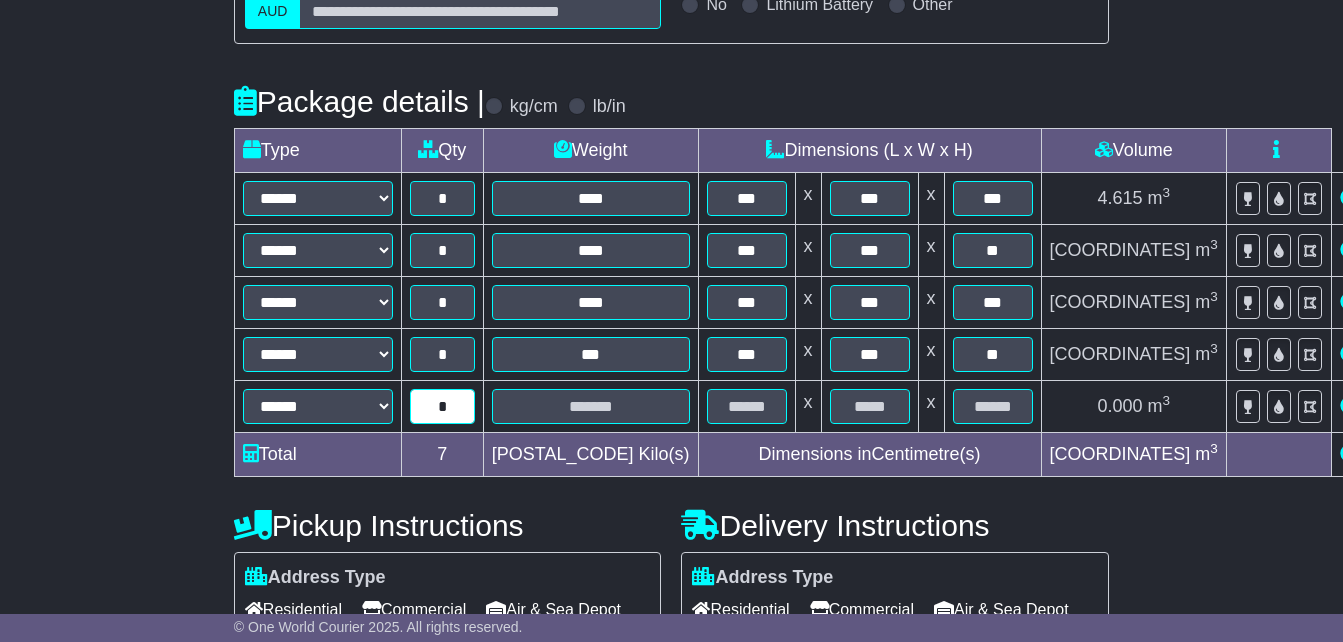 type on "*" 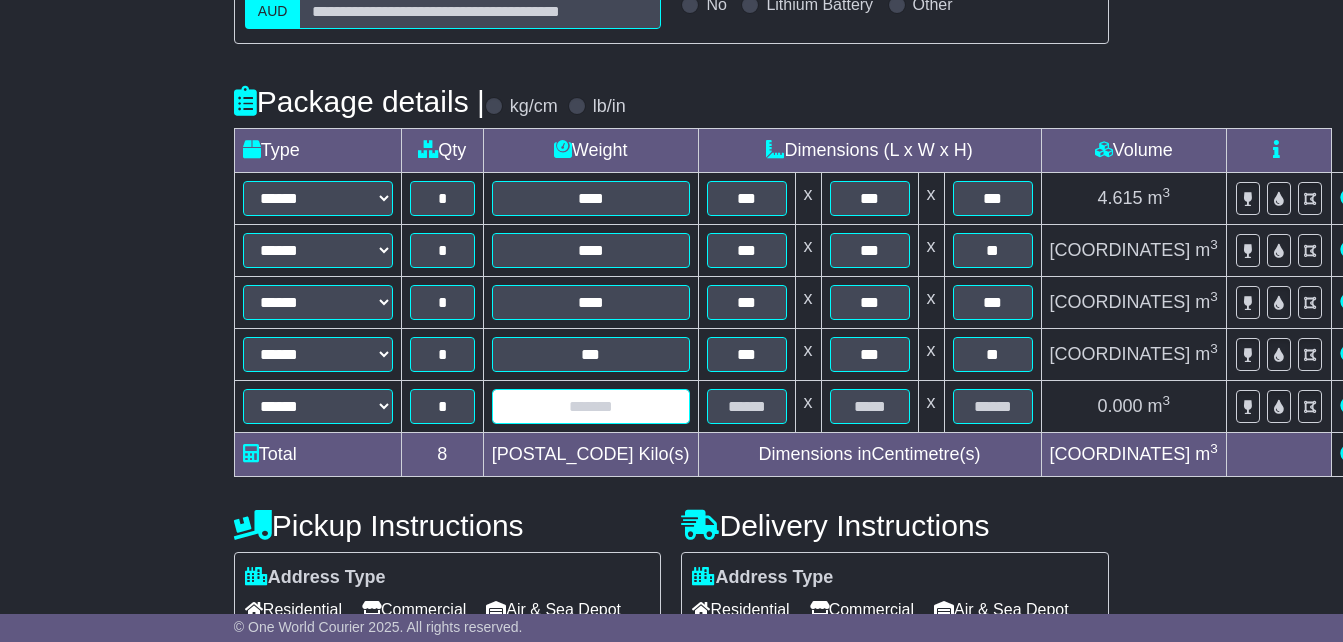 click at bounding box center (591, 406) 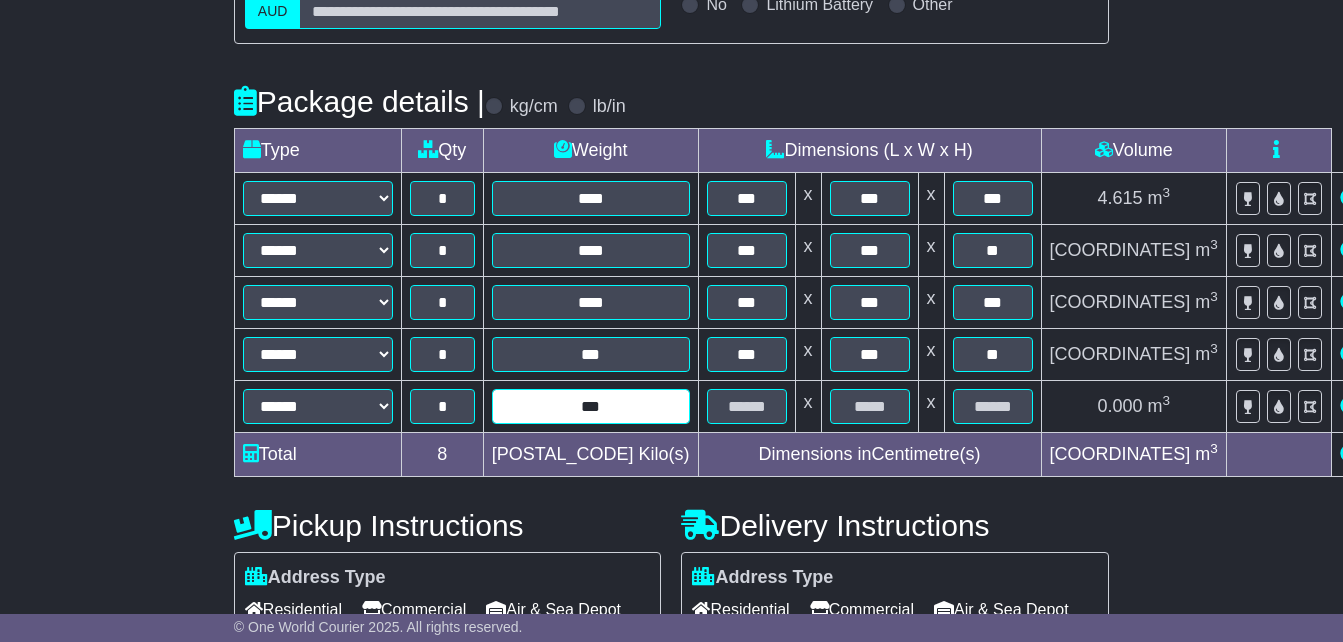 type on "***" 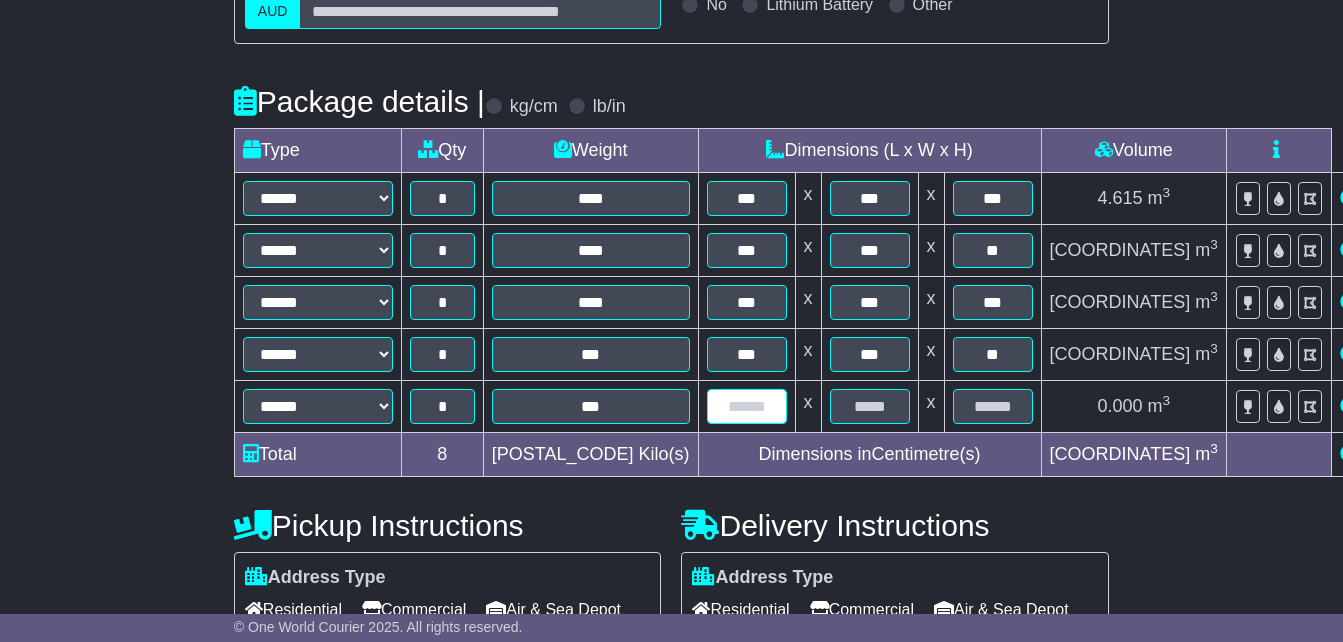 click at bounding box center [747, 406] 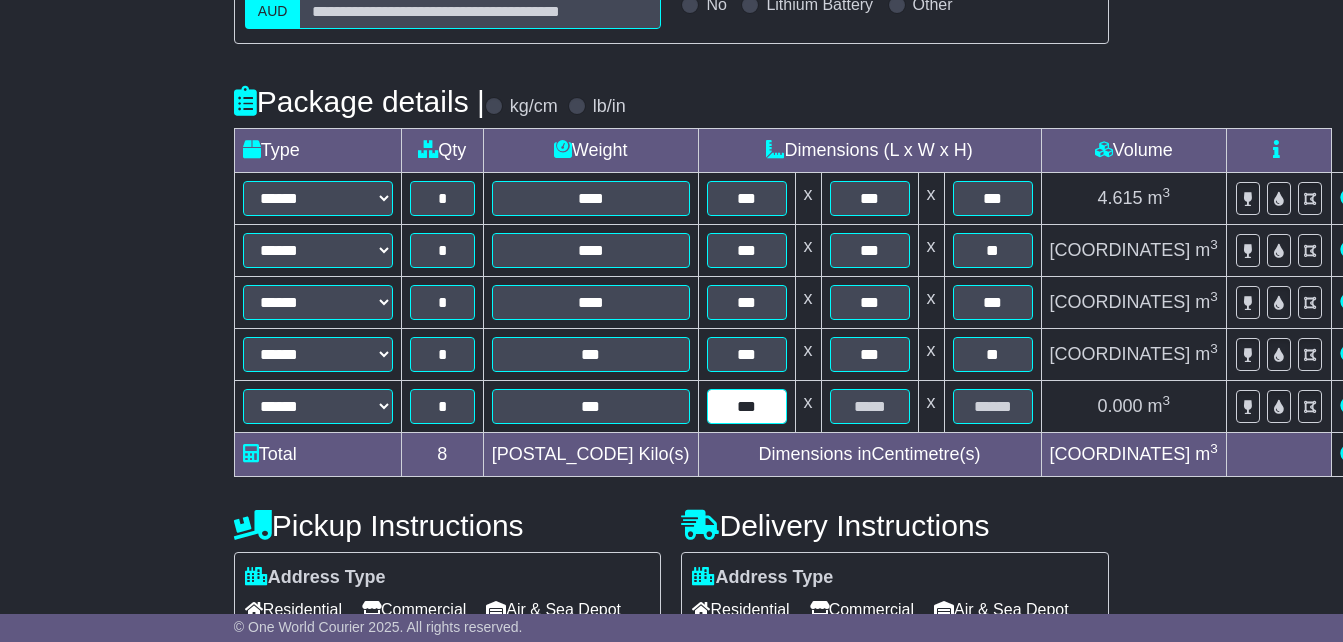 type on "***" 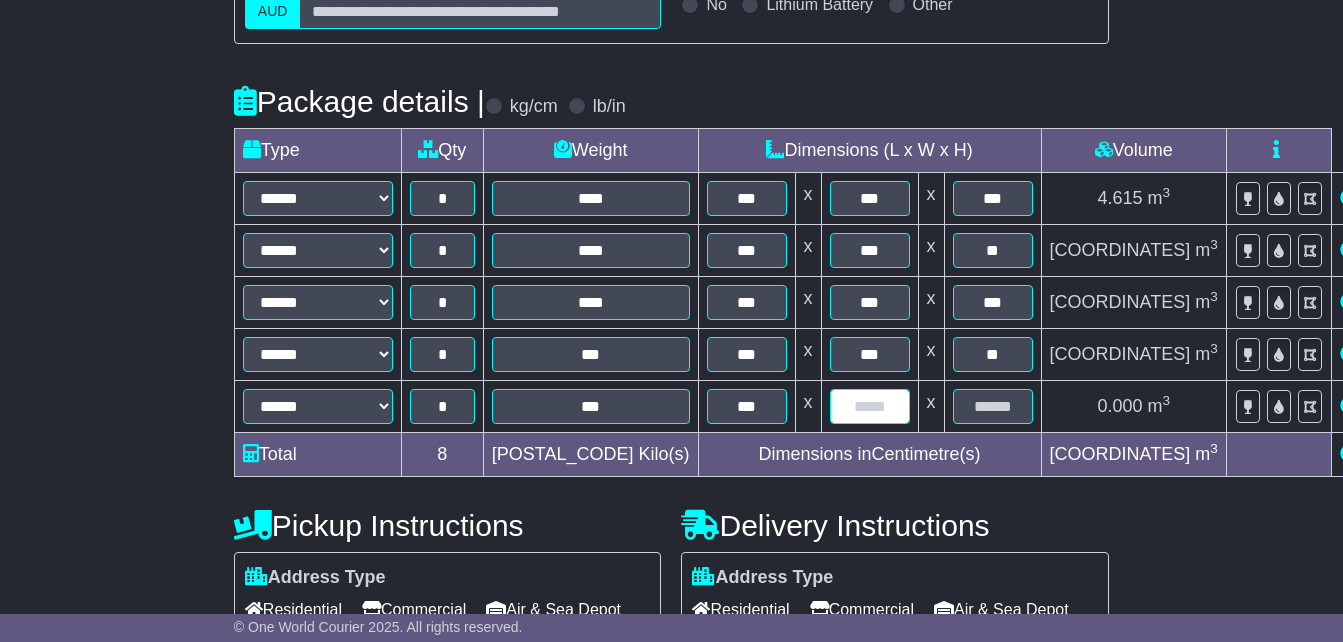 click at bounding box center [870, 406] 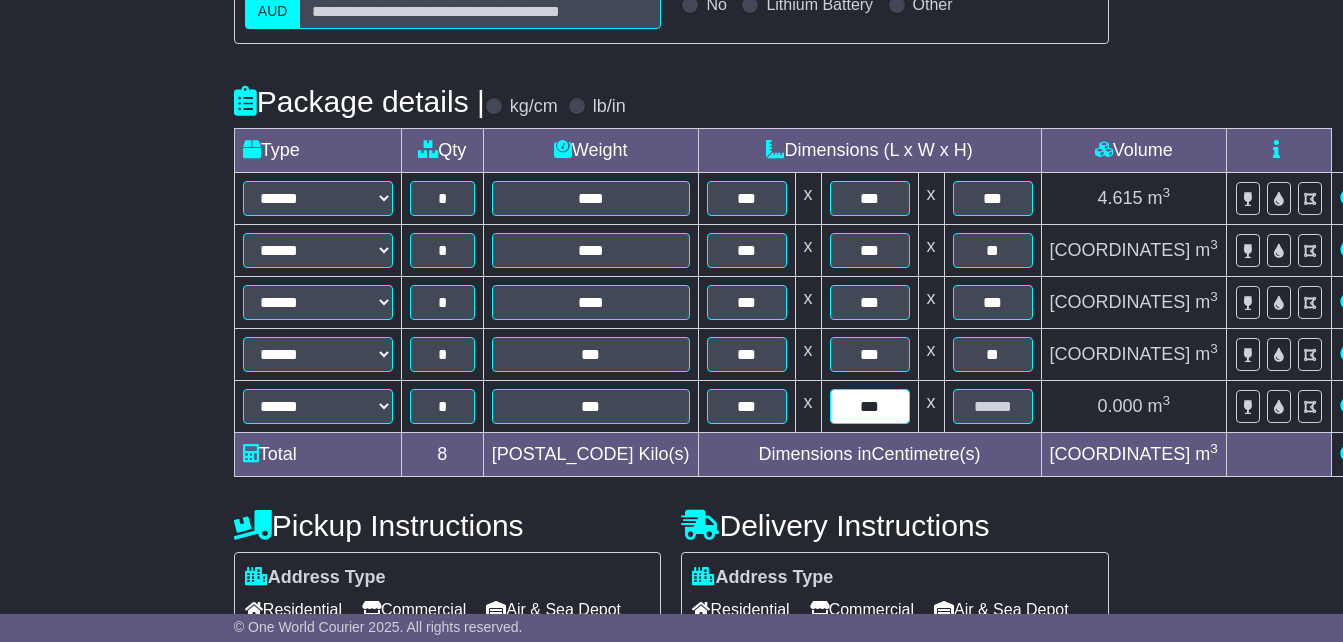 type on "***" 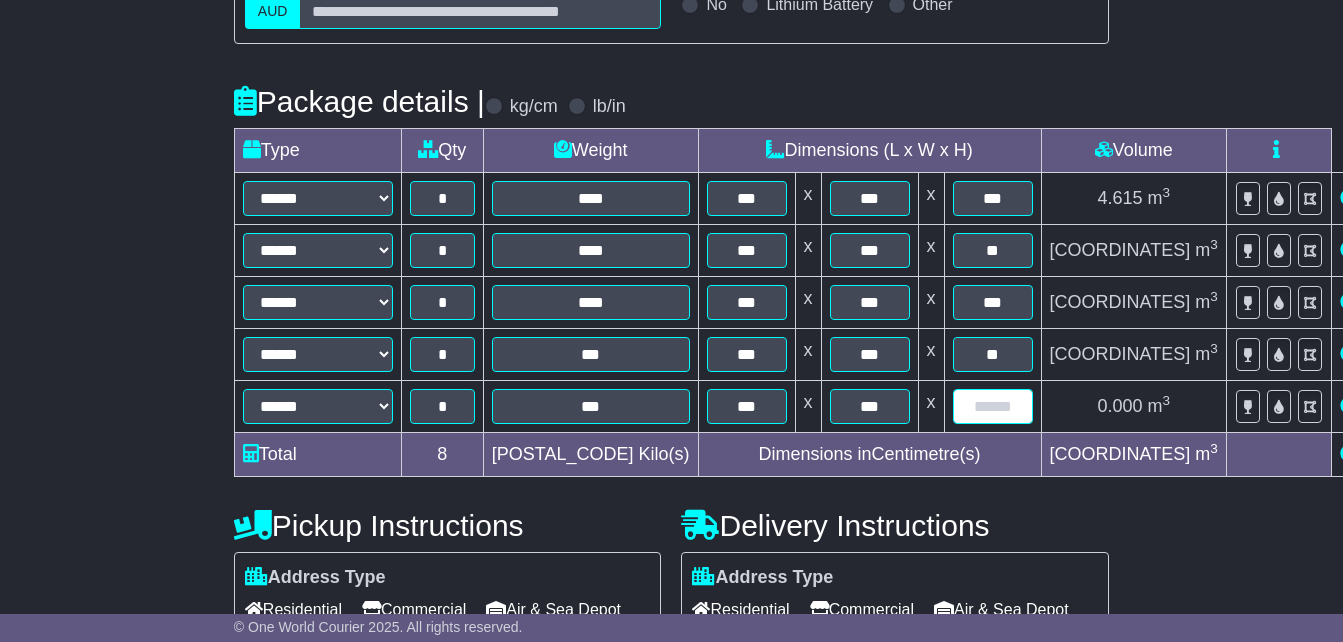 click at bounding box center [993, 406] 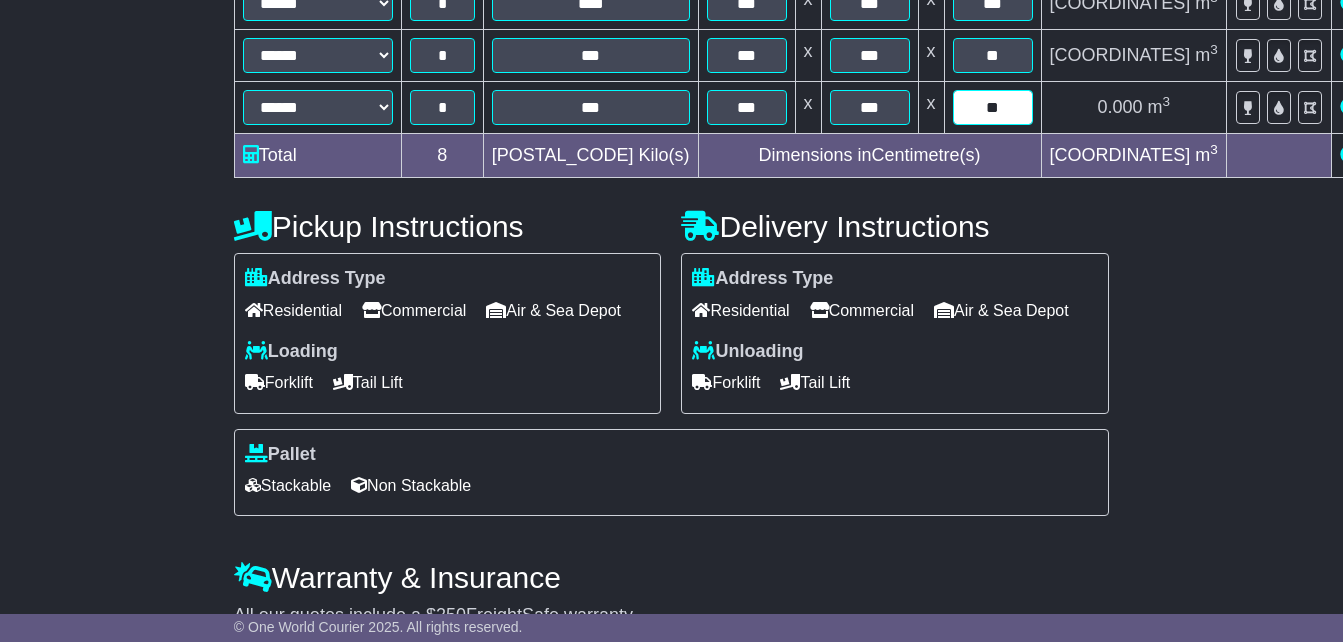 scroll, scrollTop: 700, scrollLeft: 0, axis: vertical 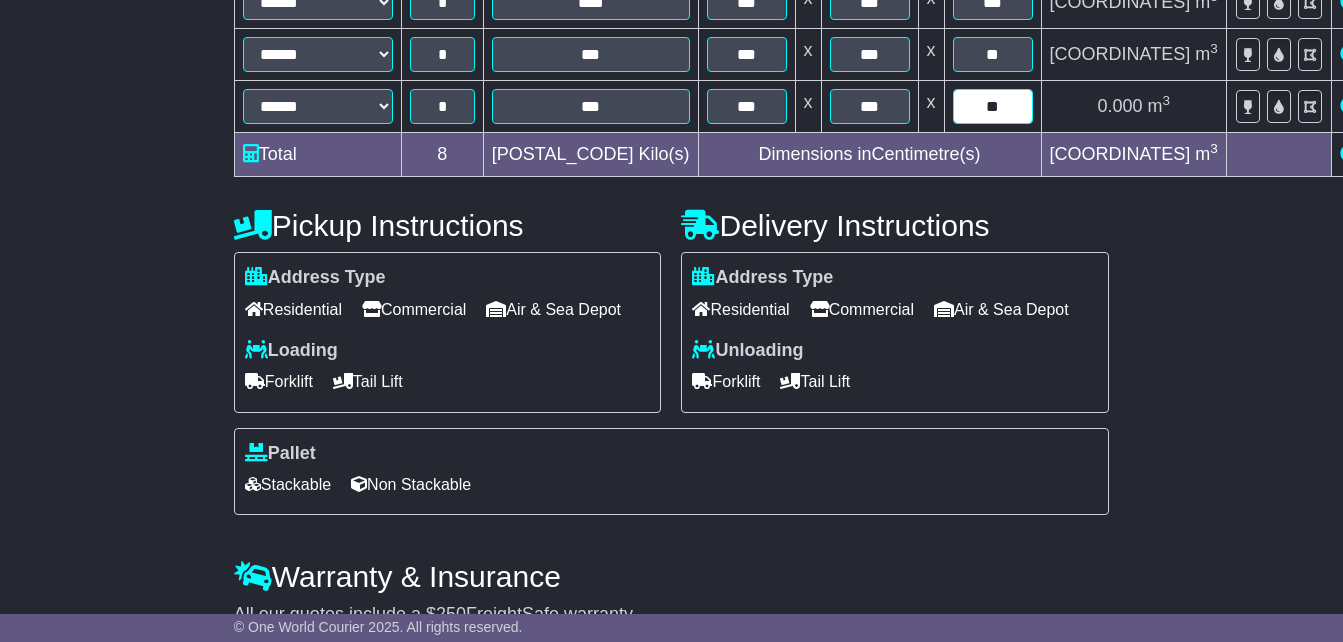 type on "**" 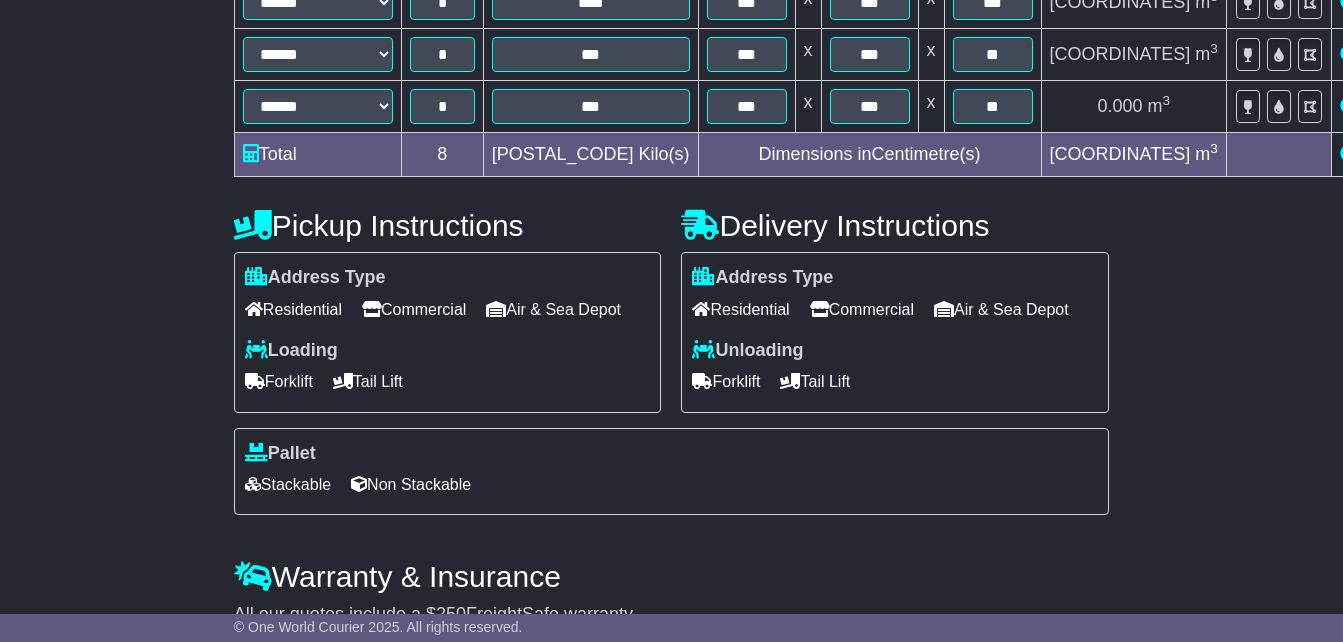 click on "Commercial" at bounding box center (862, 309) 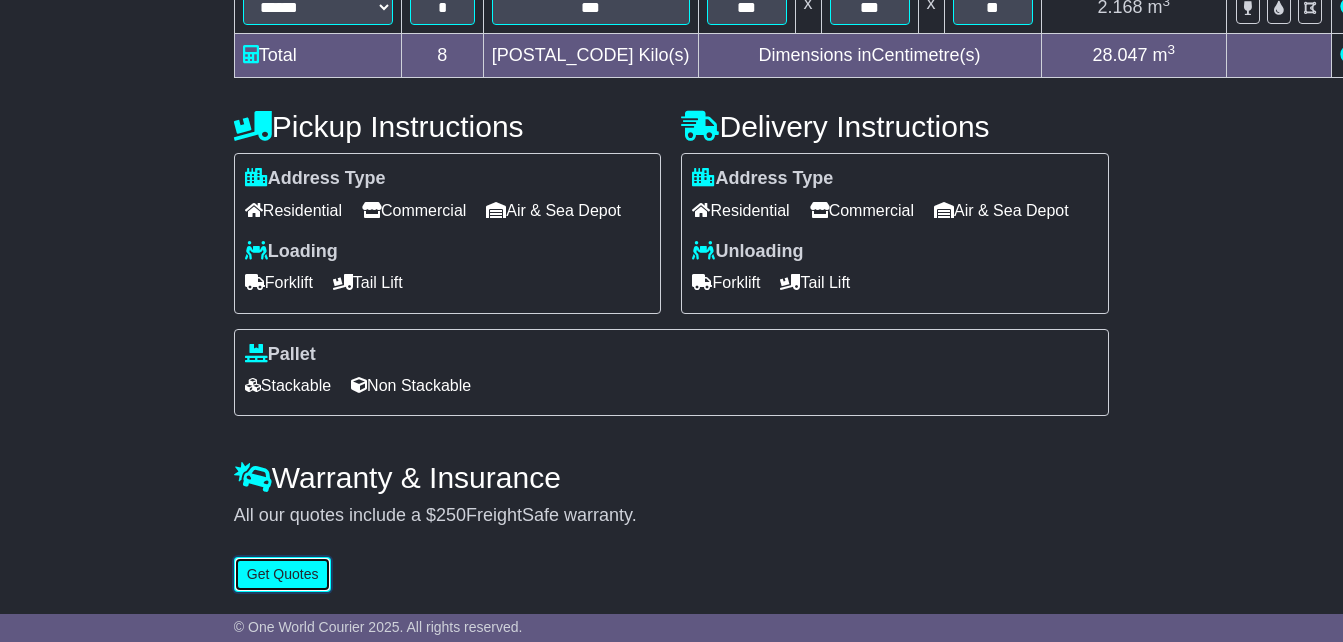 click on "Get Quotes" at bounding box center (283, 574) 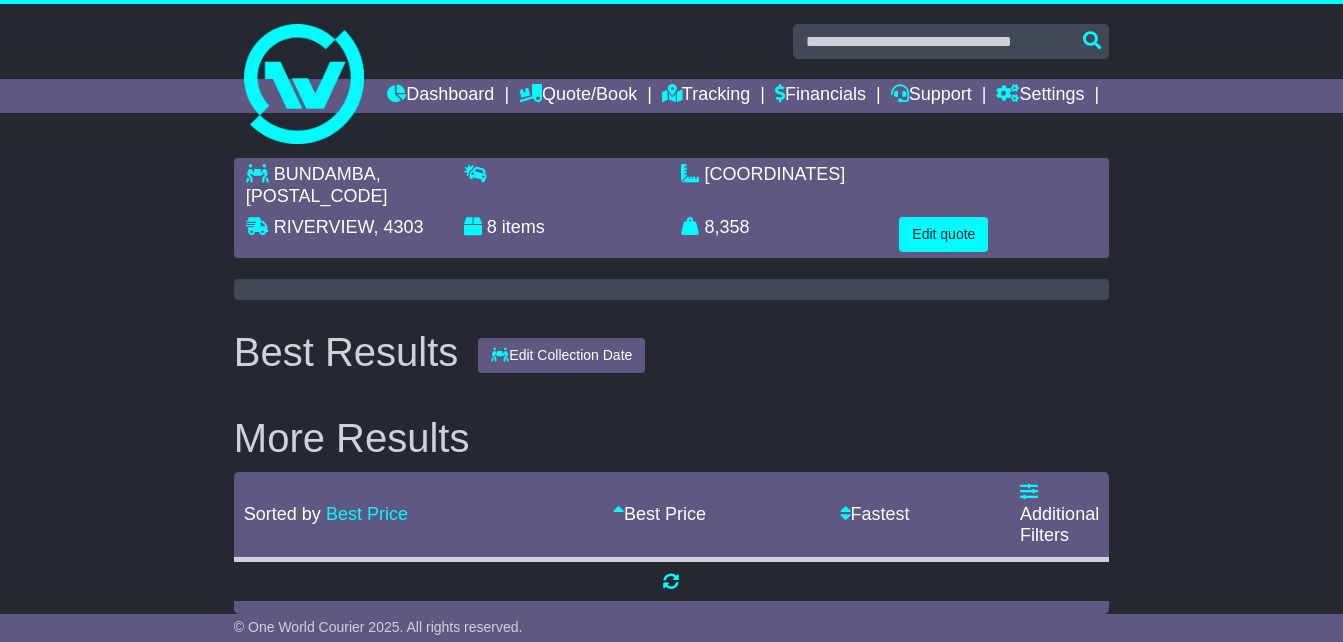 scroll, scrollTop: 0, scrollLeft: 0, axis: both 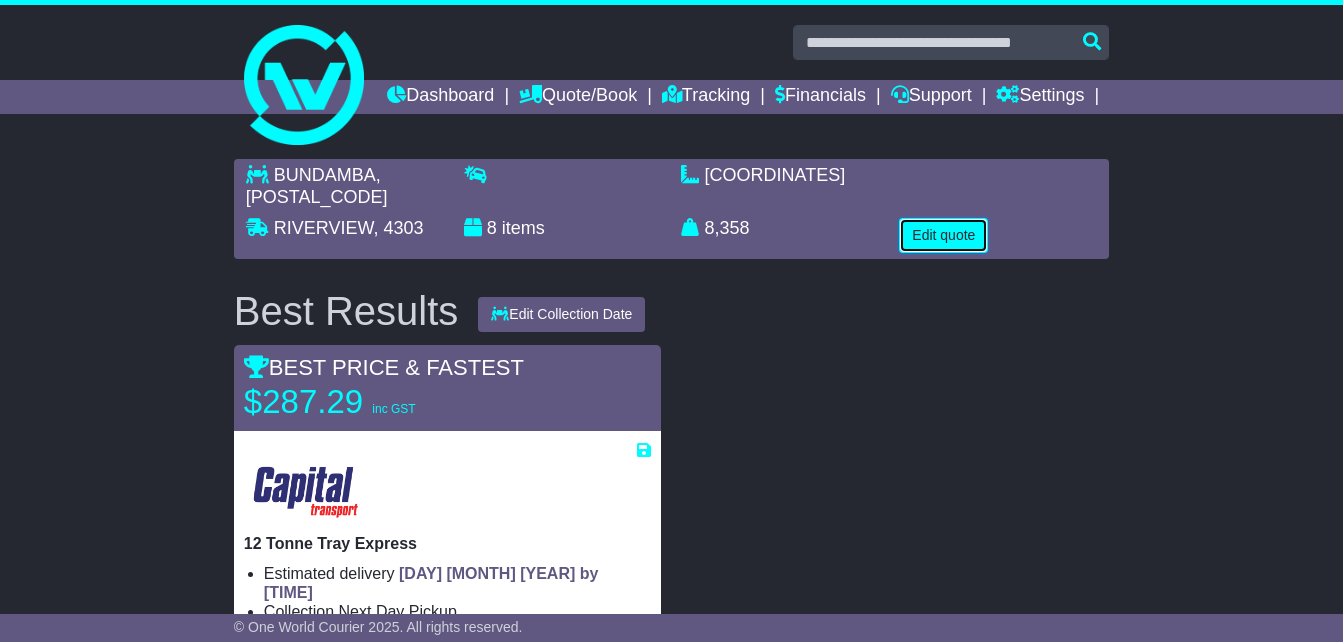 click on "Edit quote" at bounding box center (943, 235) 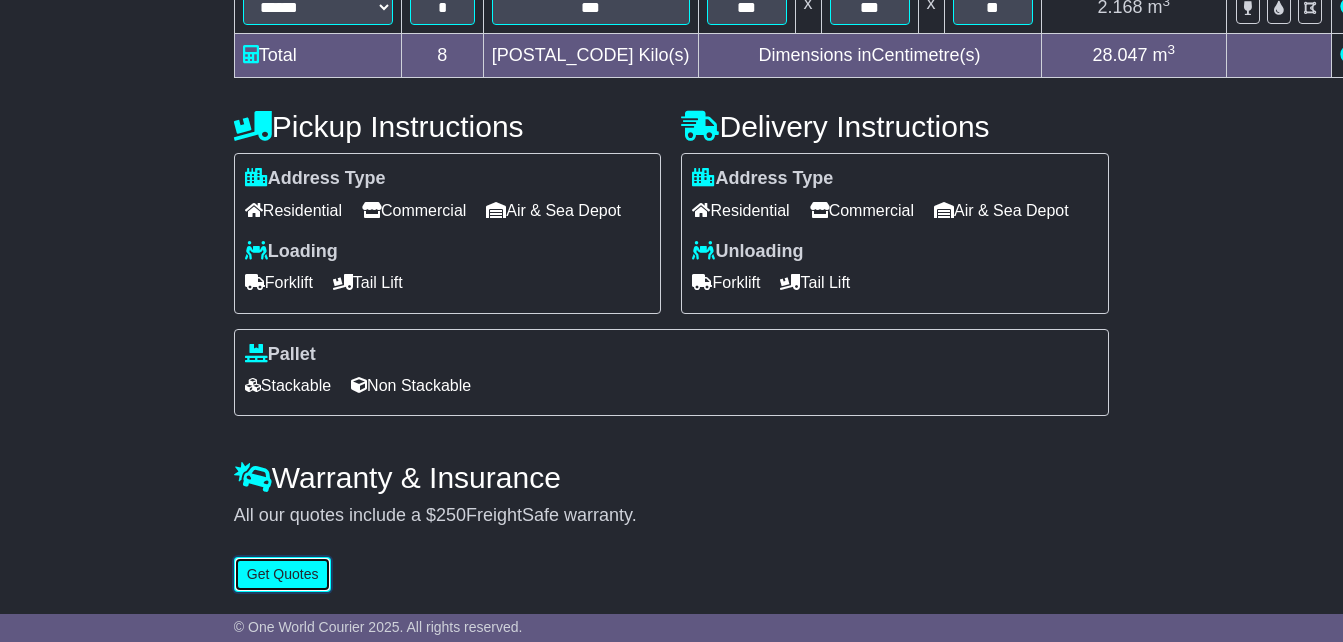 click on "Get Quotes" at bounding box center (283, 574) 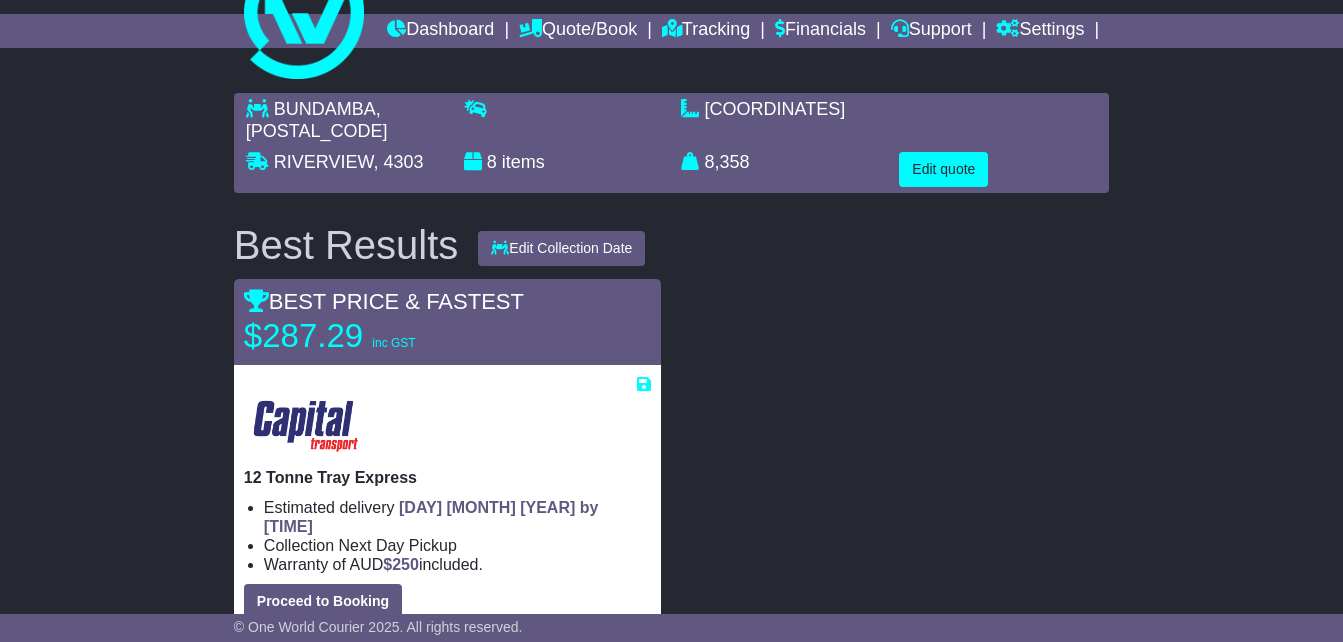 scroll, scrollTop: 100, scrollLeft: 0, axis: vertical 